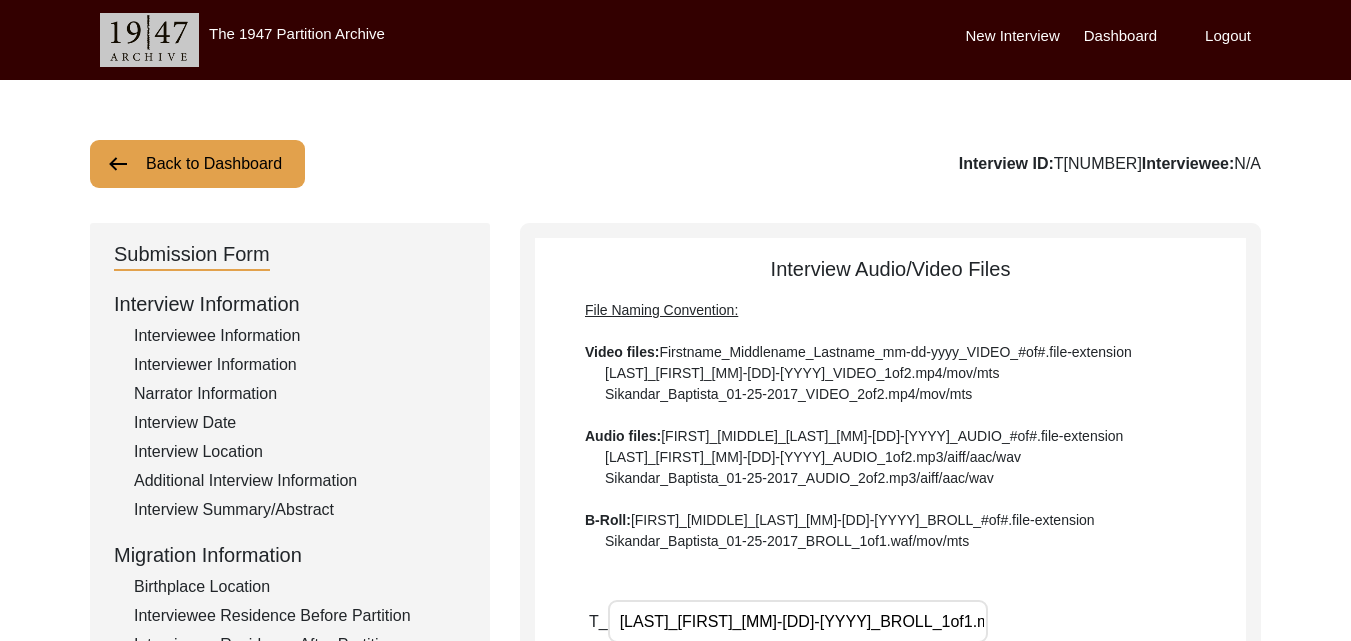 scroll, scrollTop: 245, scrollLeft: 0, axis: vertical 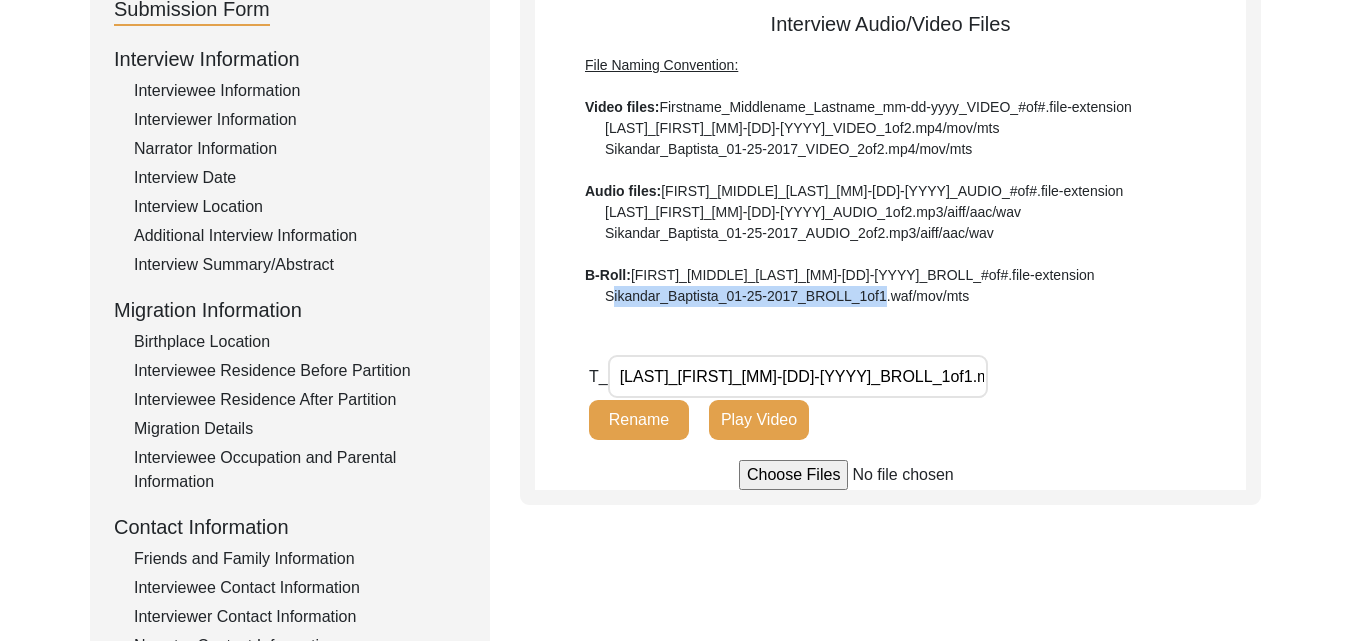 click on "Rename" 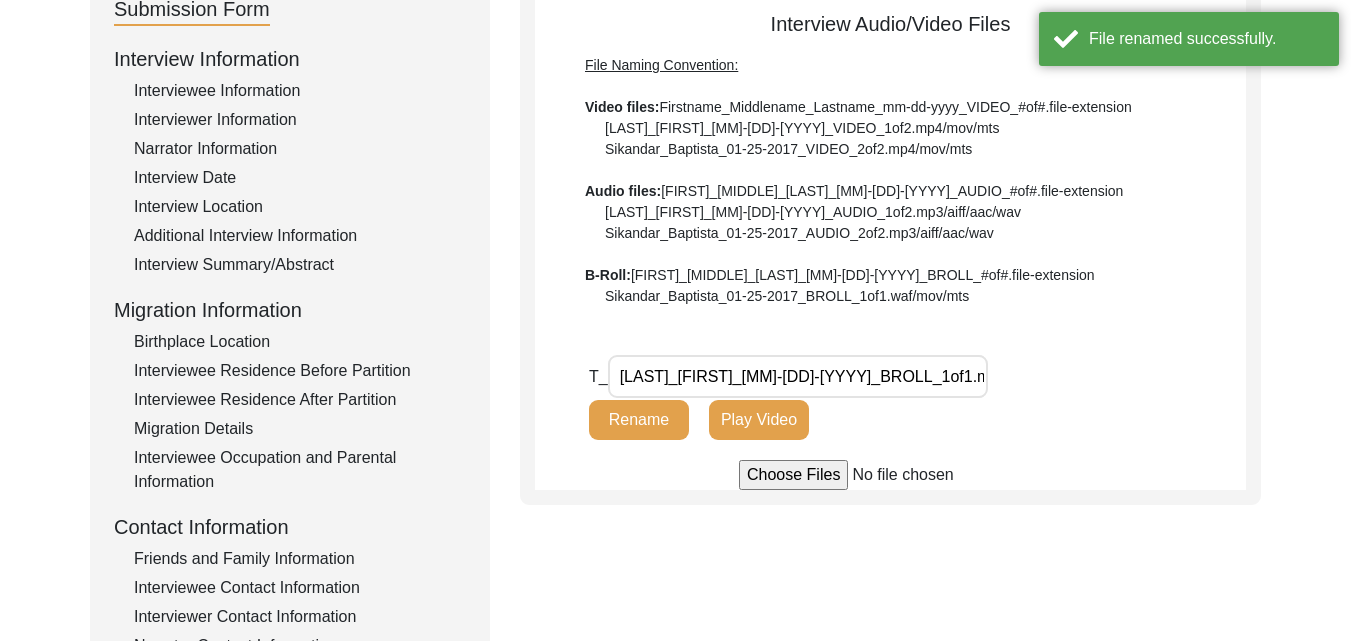 click on "[LAST]_[FIRST]_[MM]-[DD]-[YYYY]_BROLL_1of1.mp4" at bounding box center (798, 376) 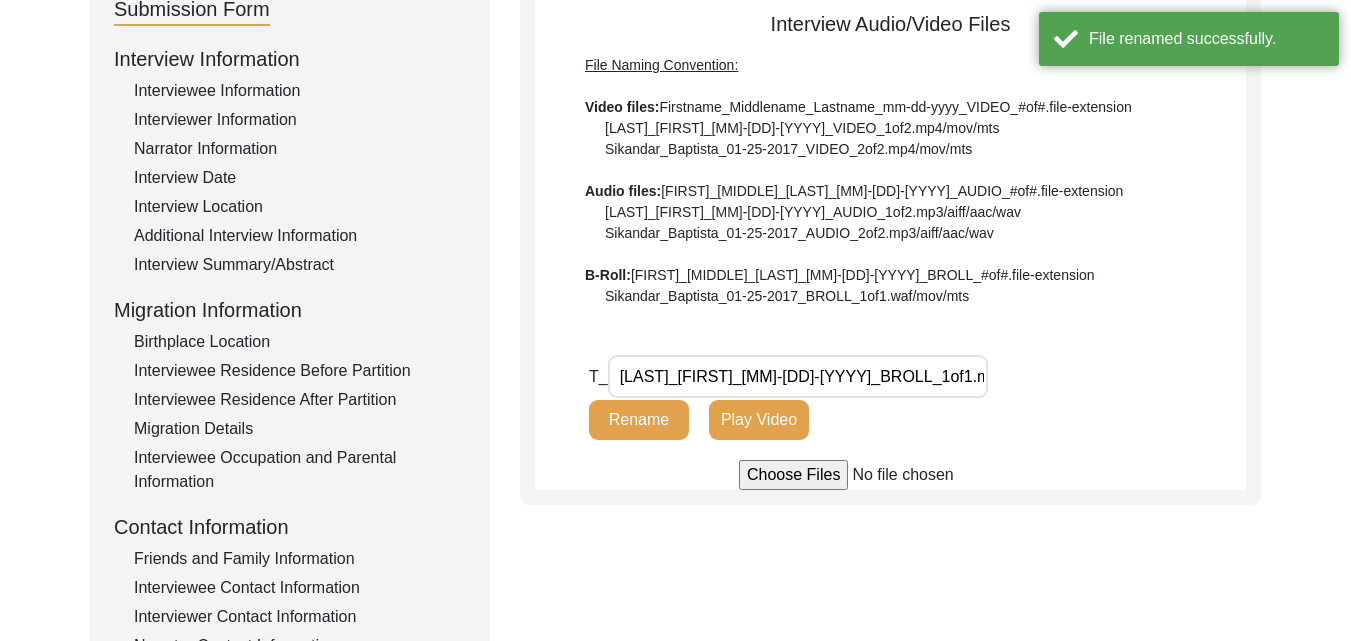 click on "[LAST]_[FIRST]_[MM]-[DD]-[YYYY]_BROLL_1of1.mp4" at bounding box center [798, 376] 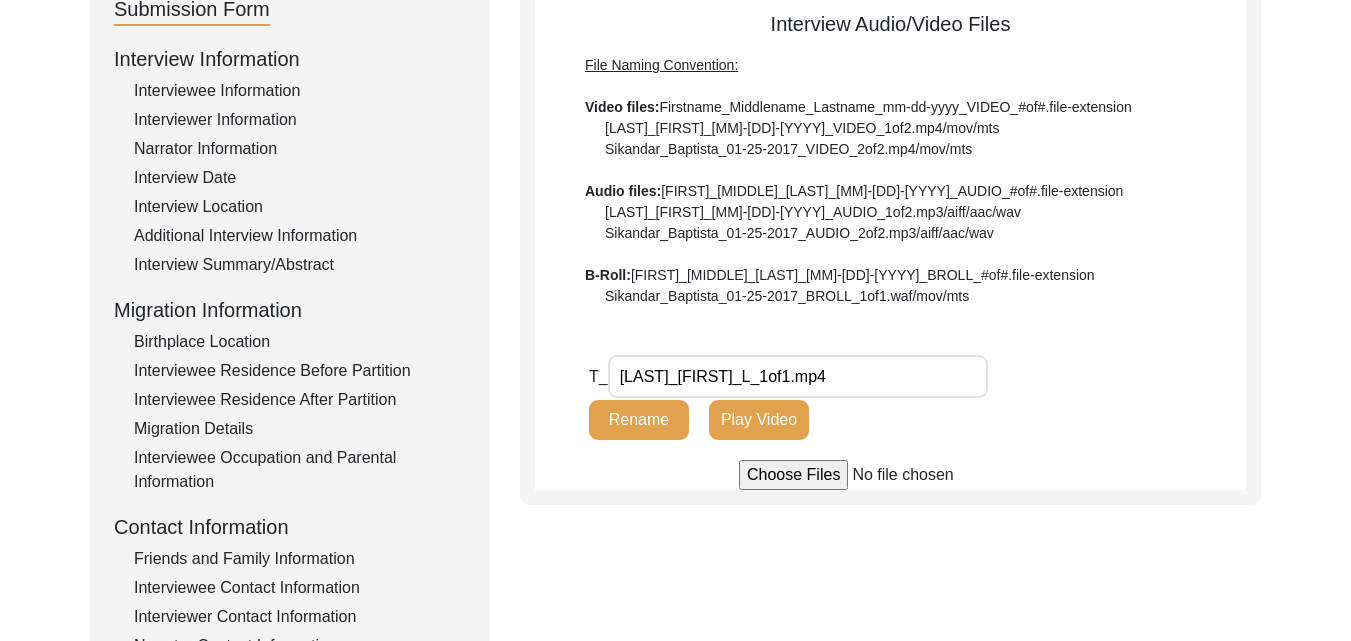 click on "[LAST]_[FIRST]_L_1of1.mp4" at bounding box center [798, 376] 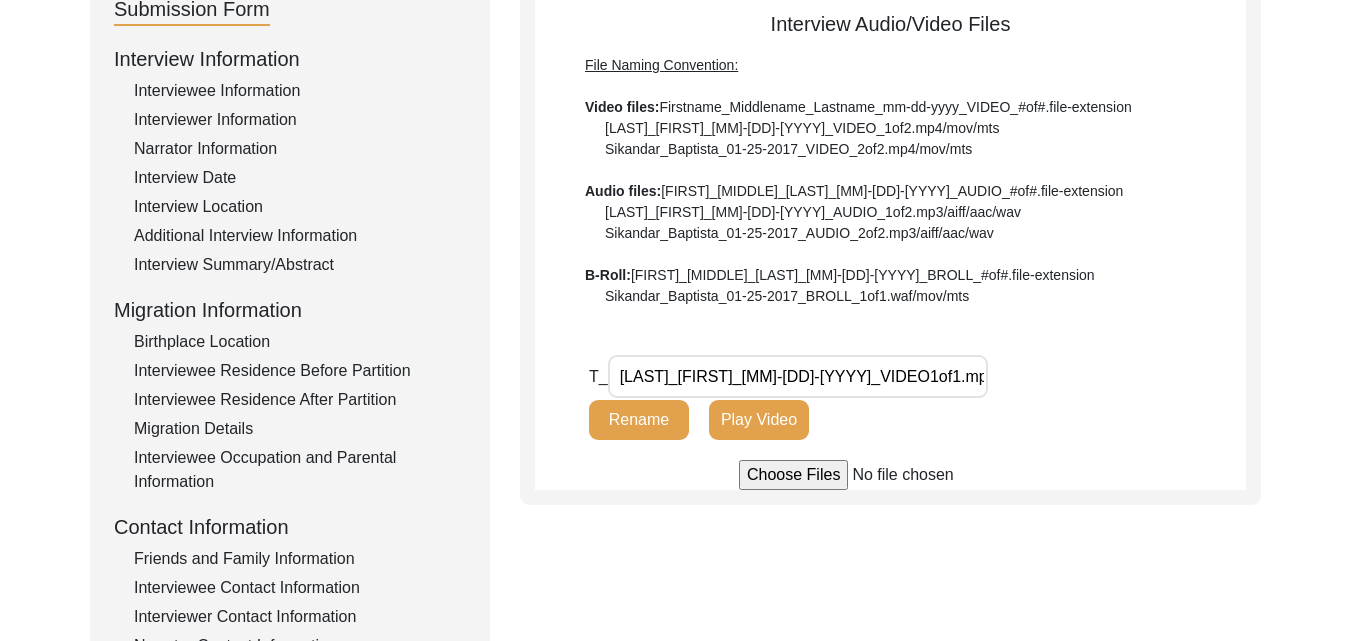 click on "[LAST]_[FIRST]_[MM]-[DD]-[YYYY]_VIDEO1of1.mp4" at bounding box center (798, 376) 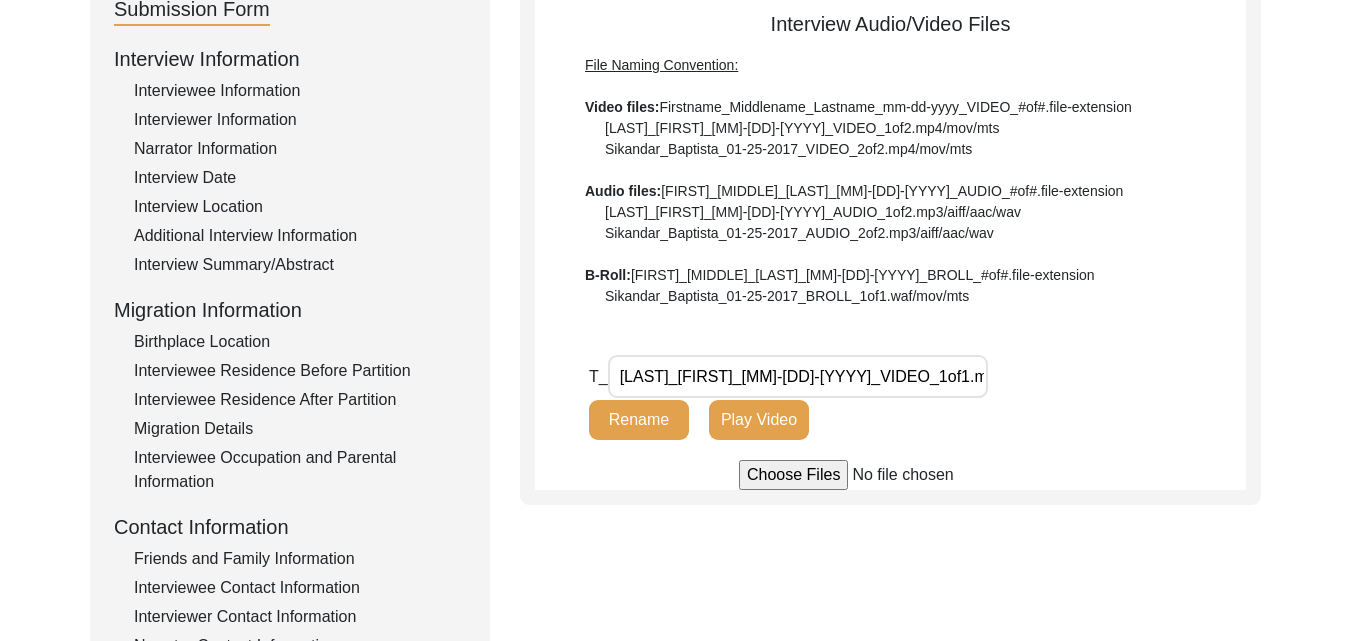 click on "[LAST]_[FIRST]_[MM]-[DD]-[YYYY]_VIDEO_1of1.mp4" at bounding box center (798, 376) 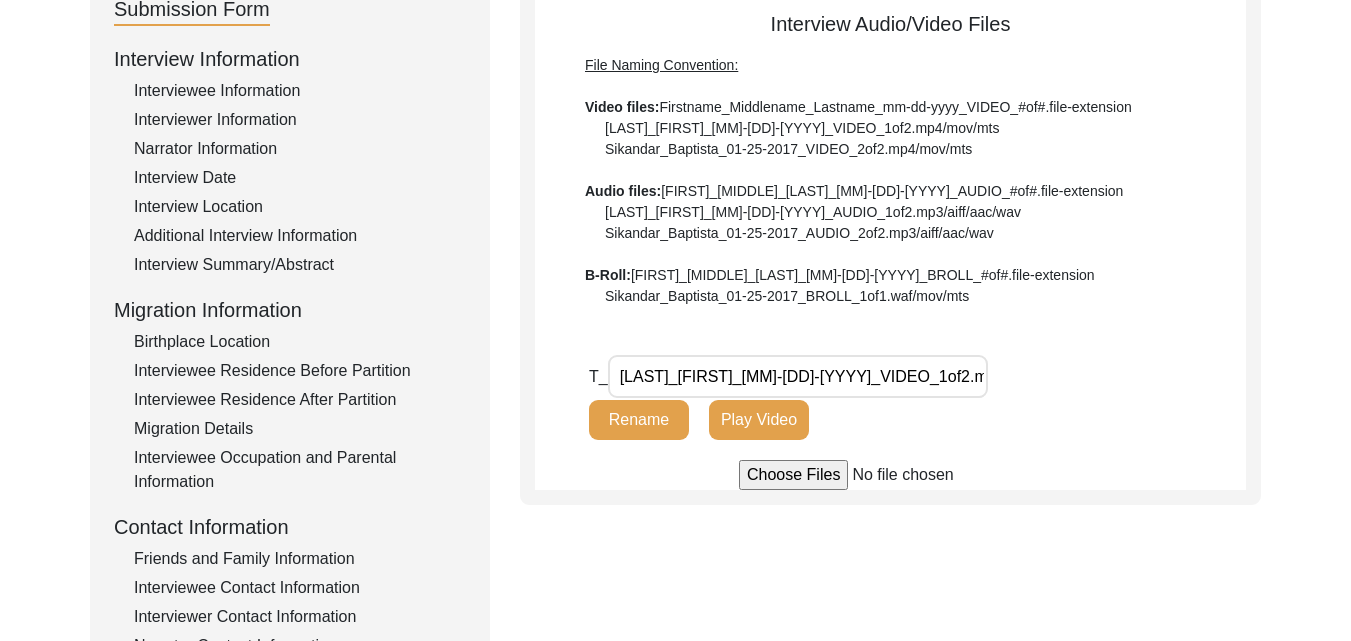 type on "[LAST]_[FIRST]_[MM]-[DD]-[YYYY]_VIDEO_1of2.mp4" 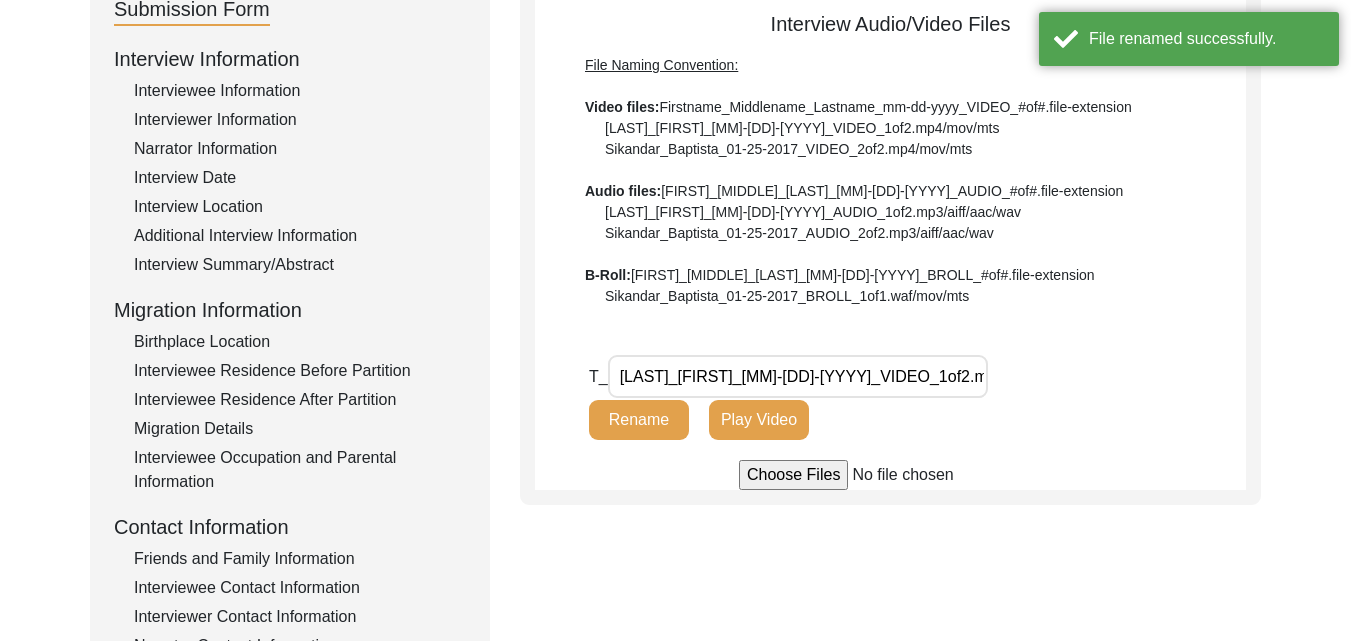 click at bounding box center (890, 475) 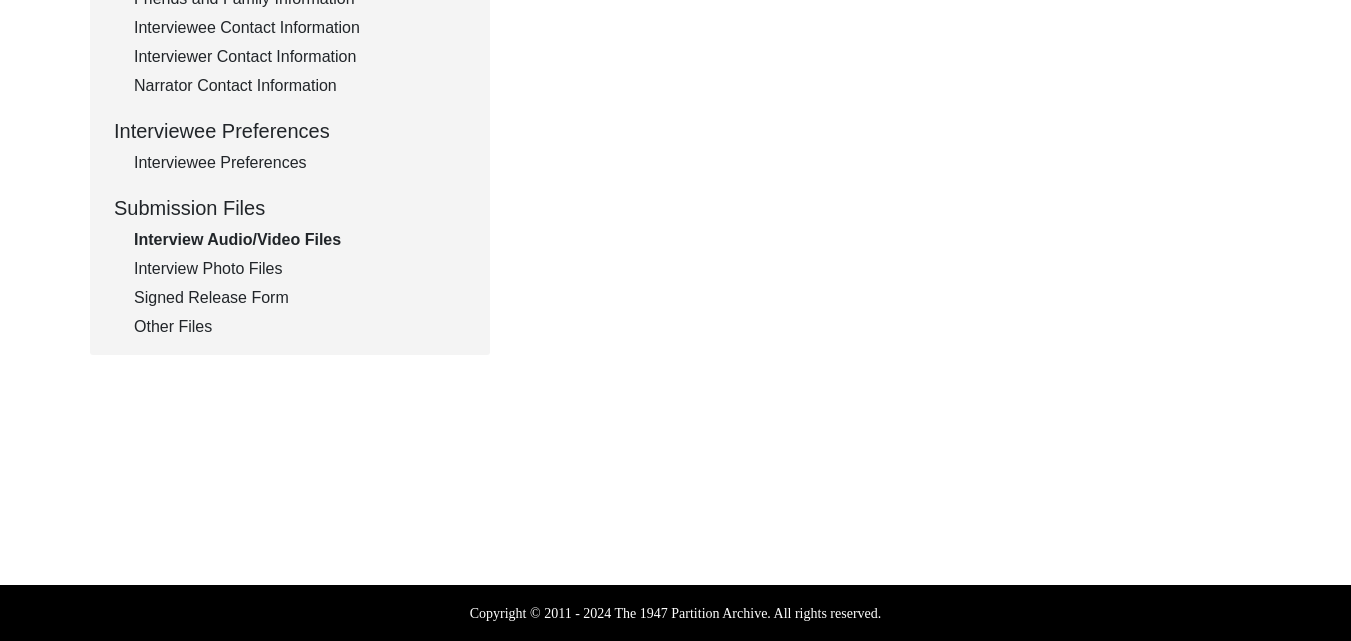 scroll, scrollTop: 245, scrollLeft: 0, axis: vertical 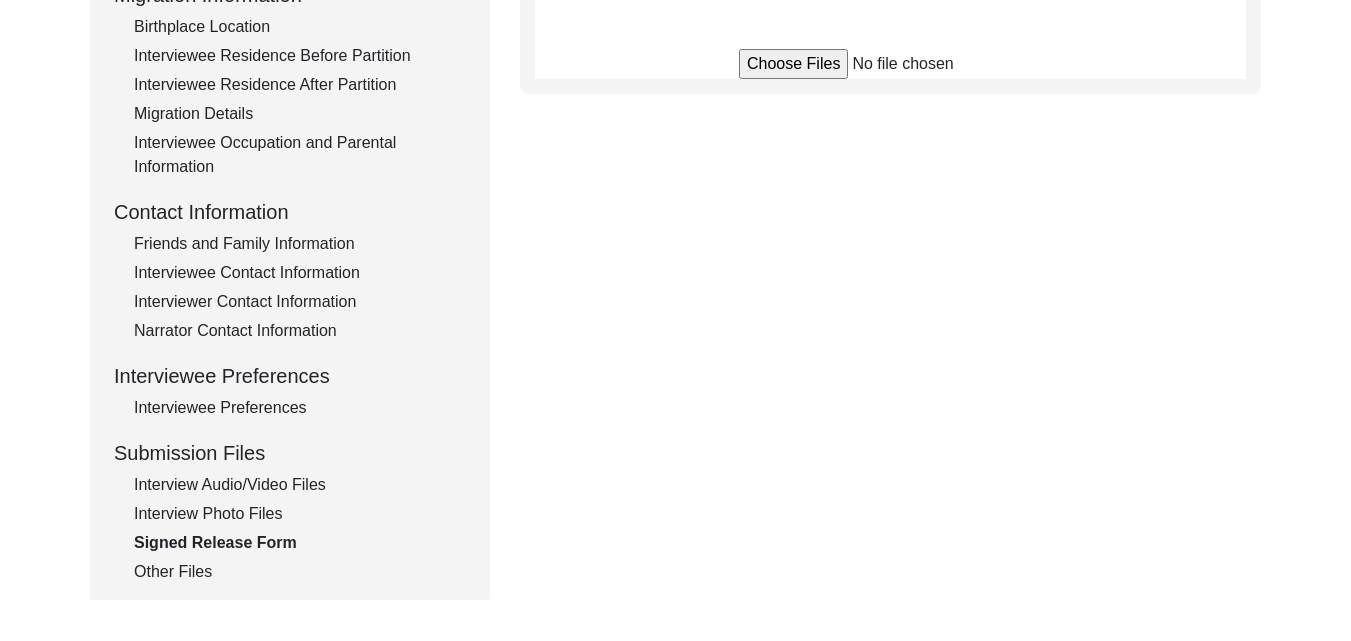 click on "Other Files" 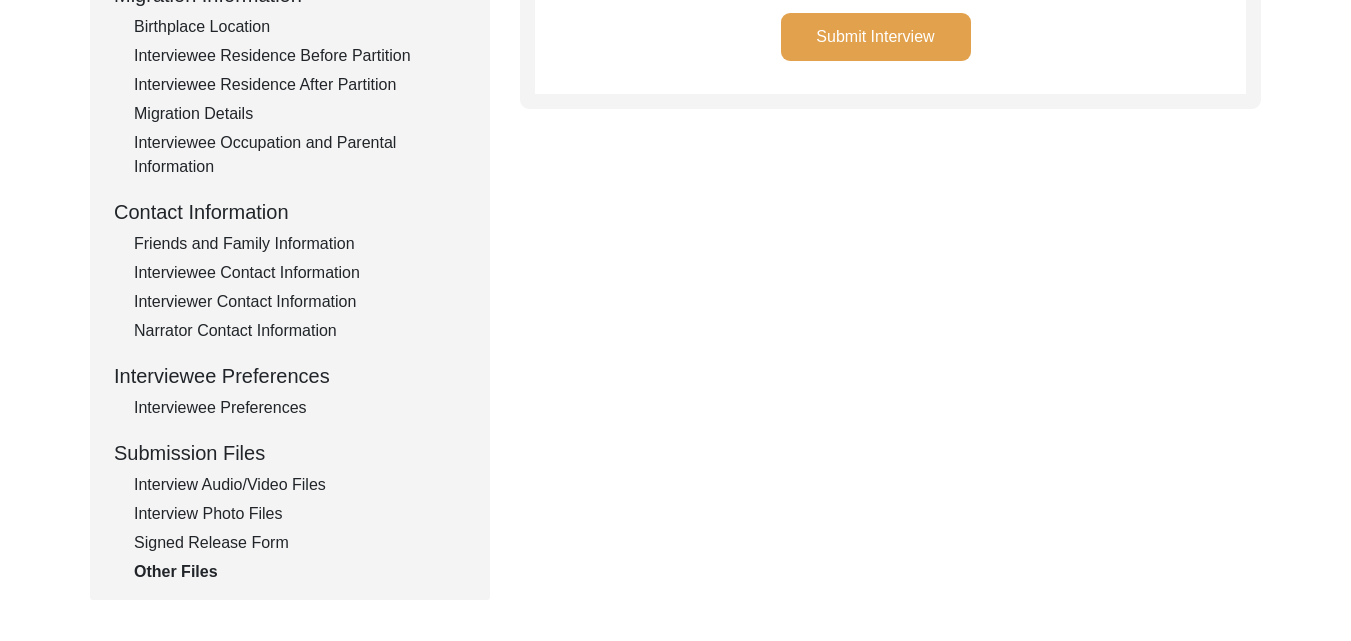 scroll, scrollTop: 0, scrollLeft: 0, axis: both 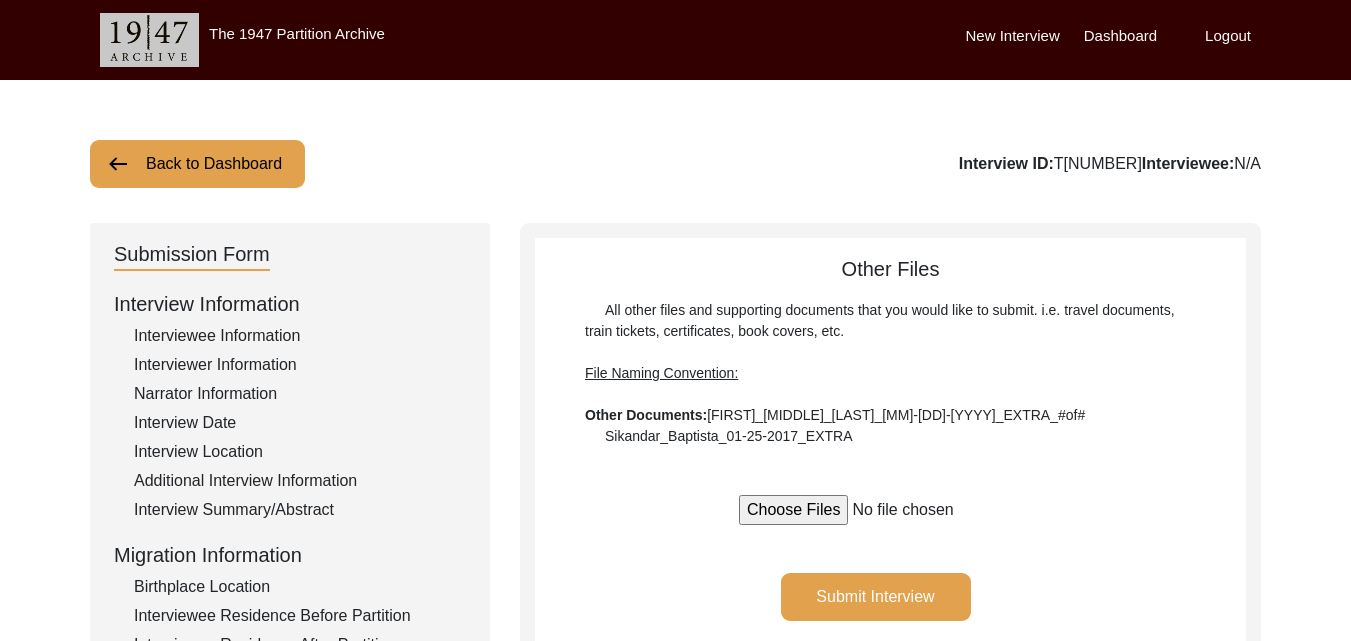 click on "Submit Interview" 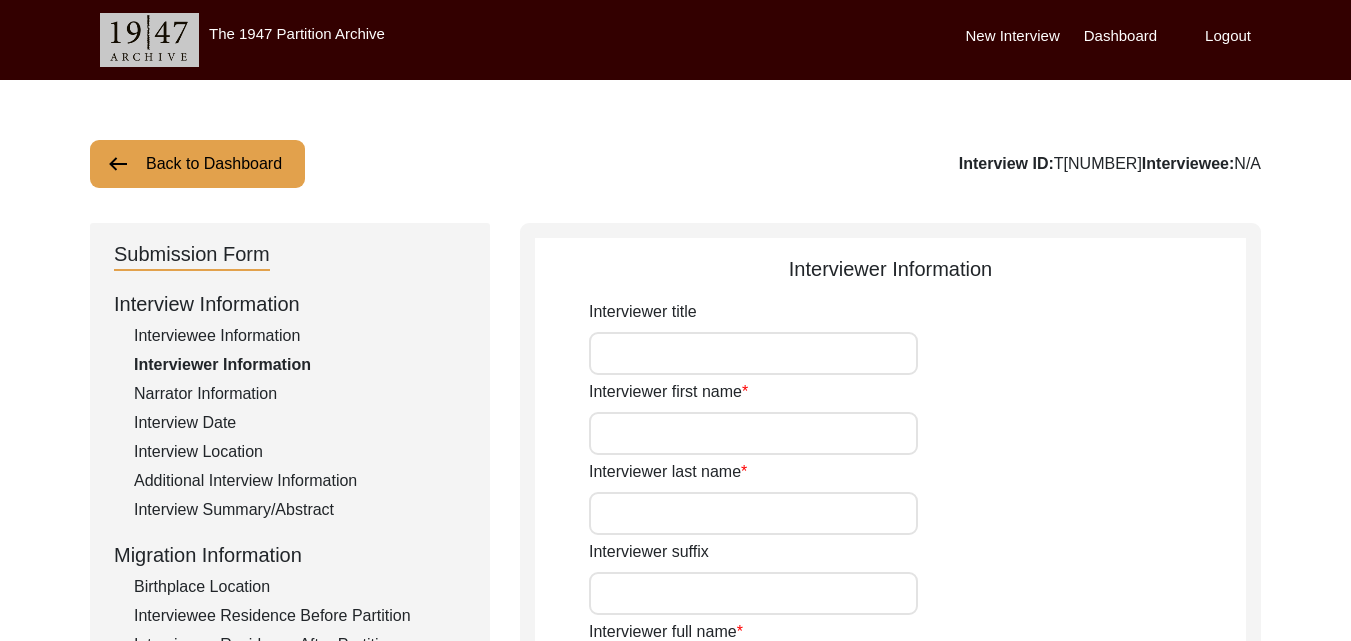 type on "[FIRST]" 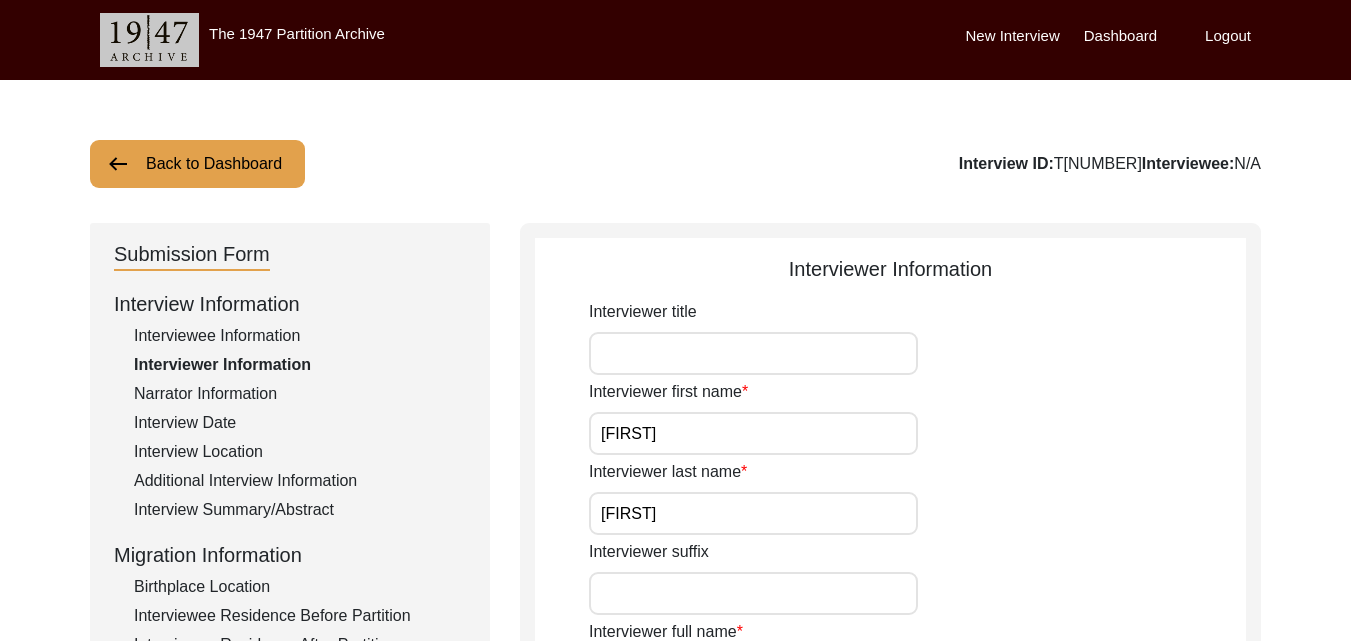 scroll, scrollTop: 560, scrollLeft: 0, axis: vertical 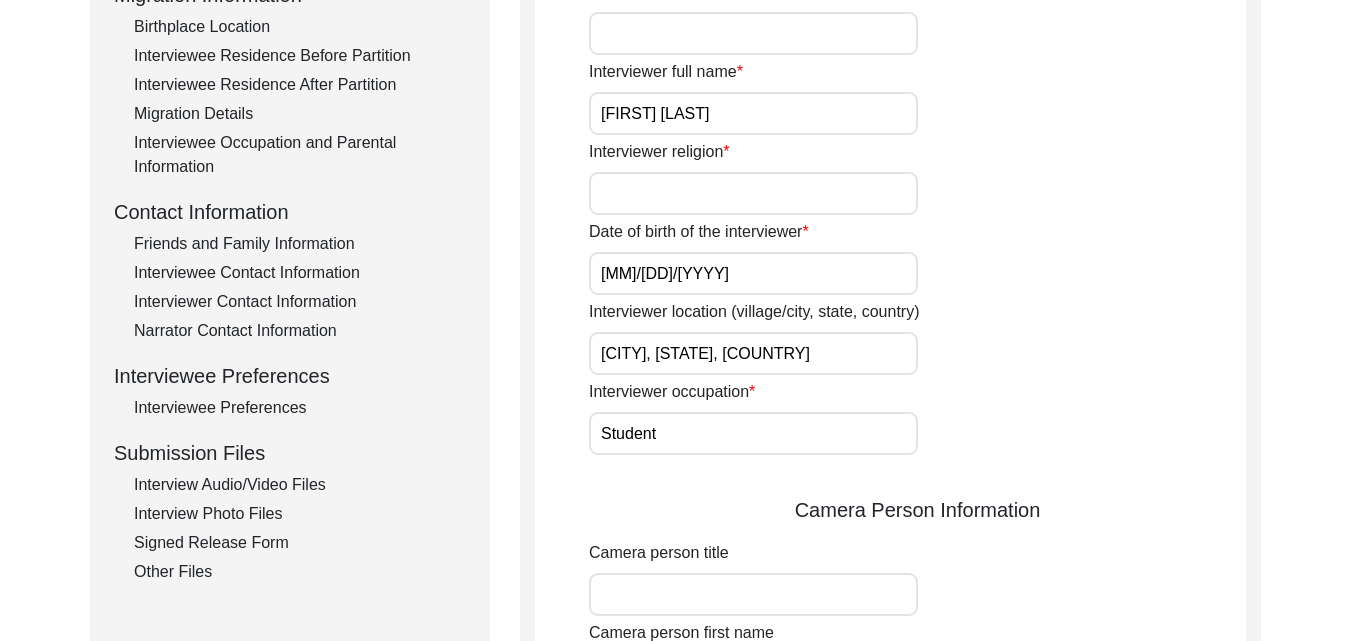 click on "Interviewer religion" at bounding box center (753, 193) 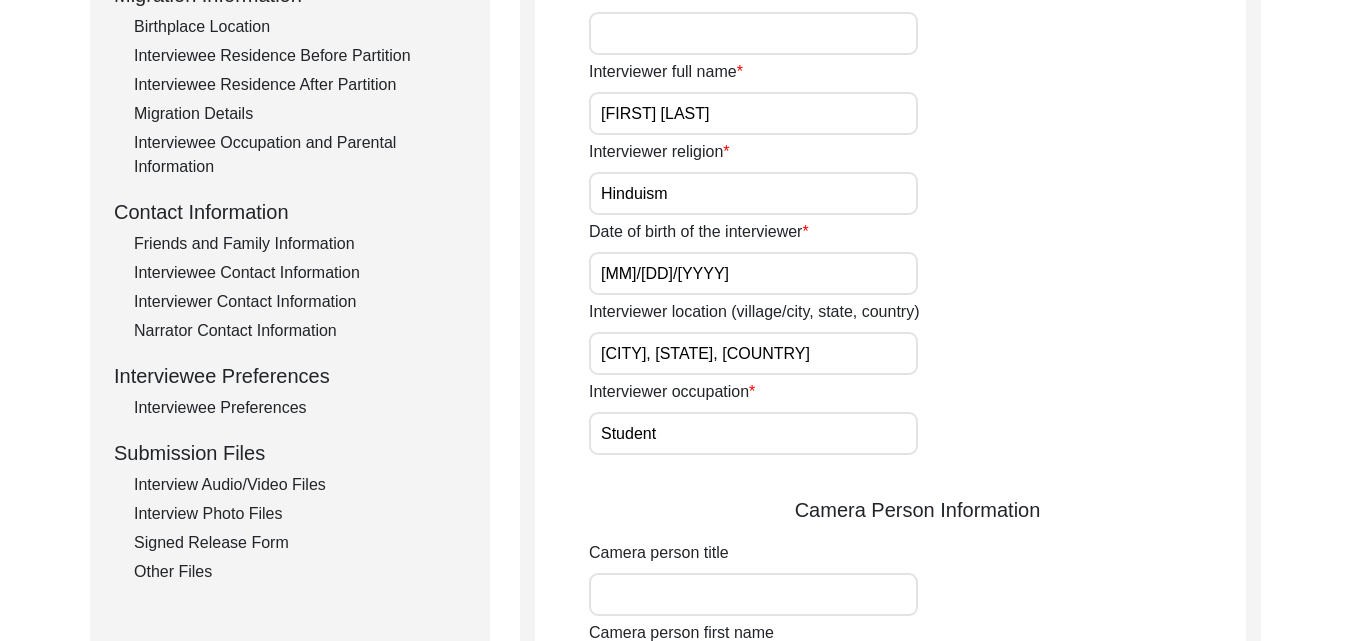 scroll, scrollTop: 1120, scrollLeft: 0, axis: vertical 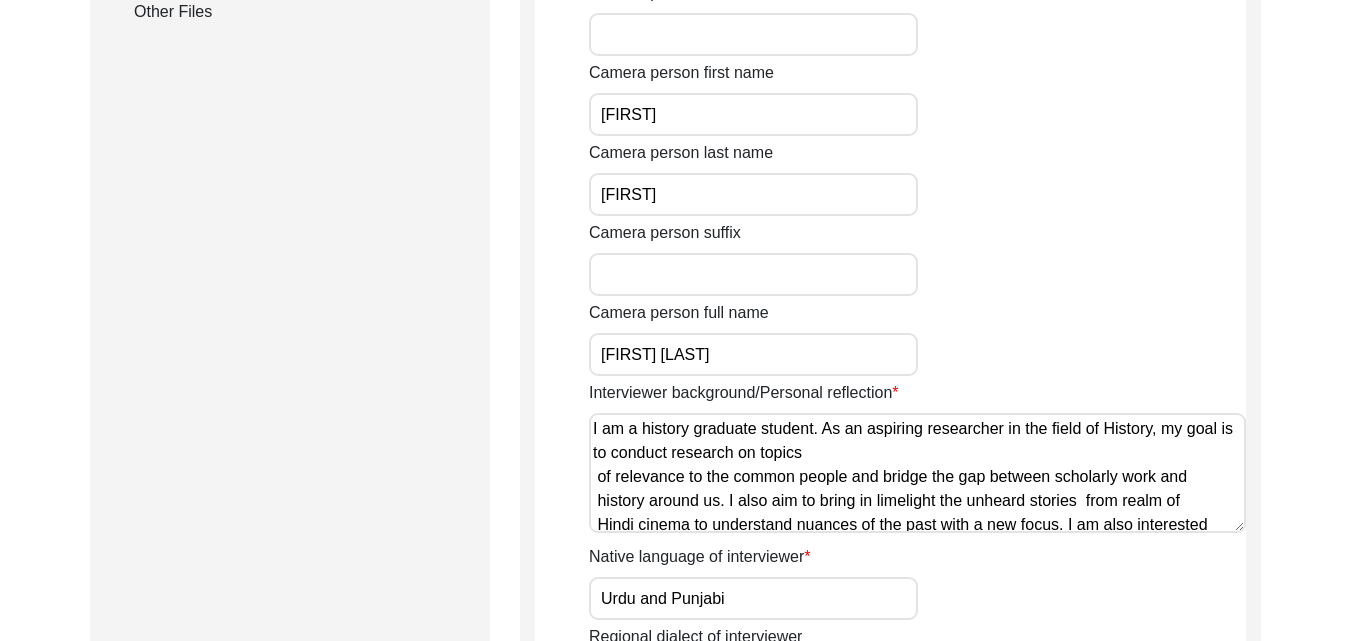 click on "Urdu and Punjabi" at bounding box center (753, 598) 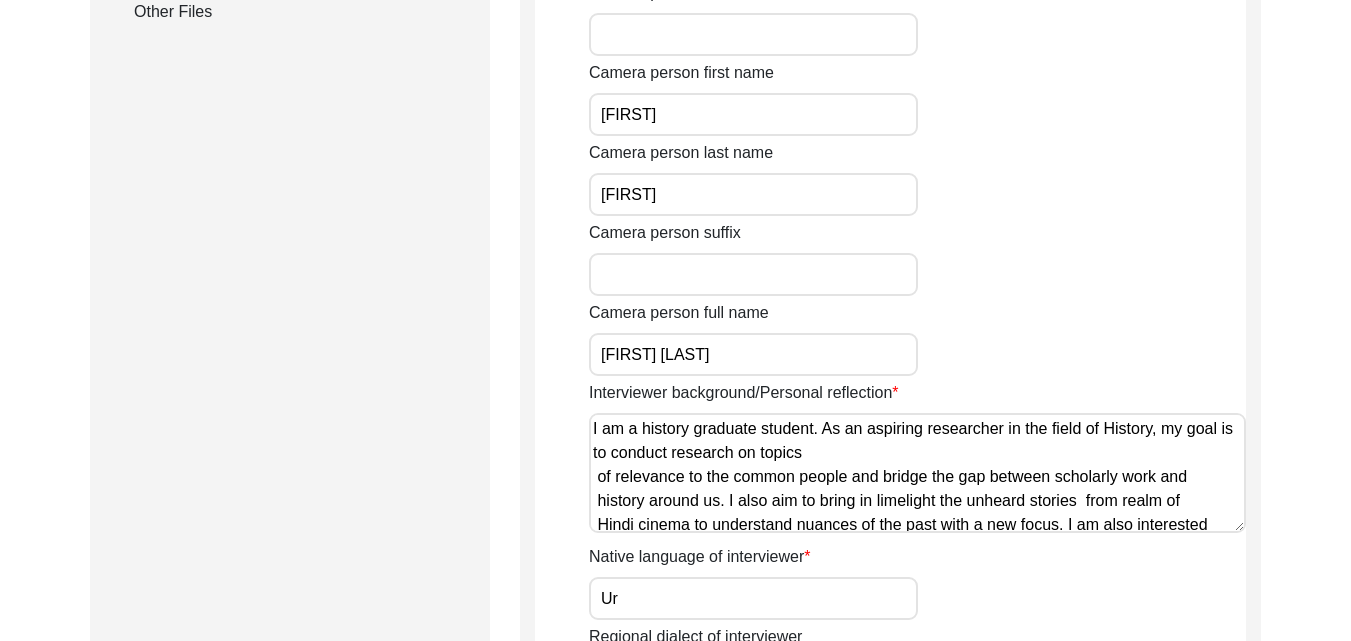 type on "U" 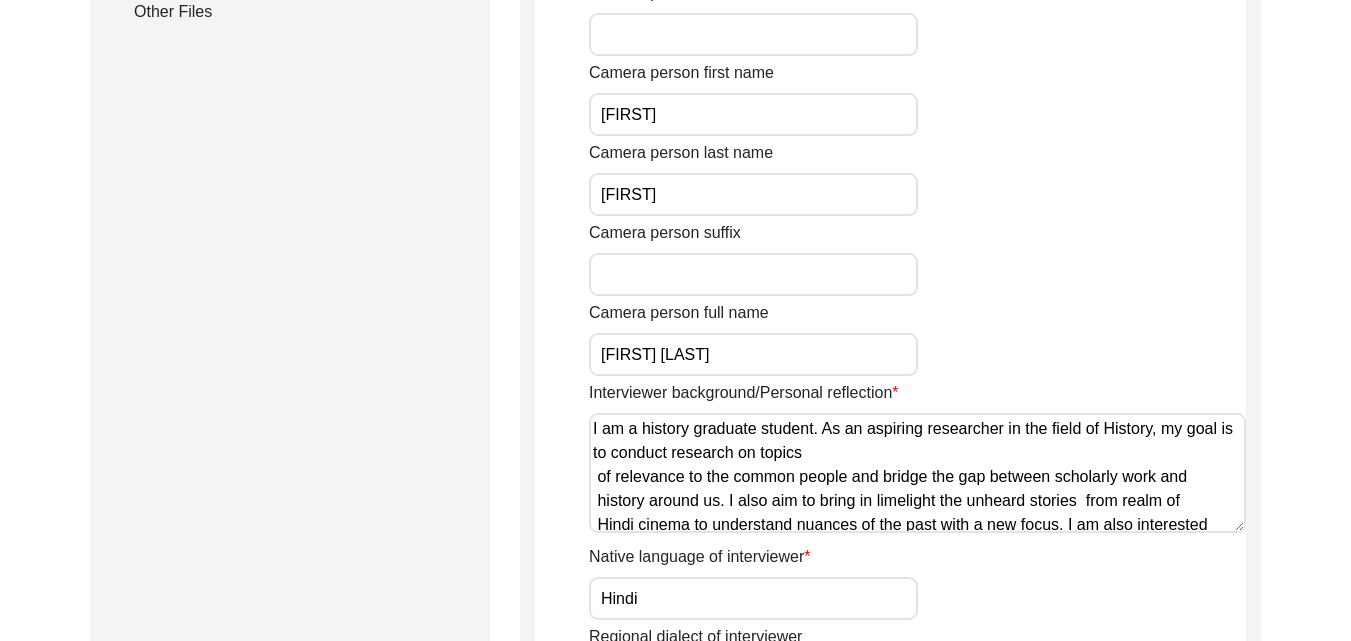 type on "Hindi" 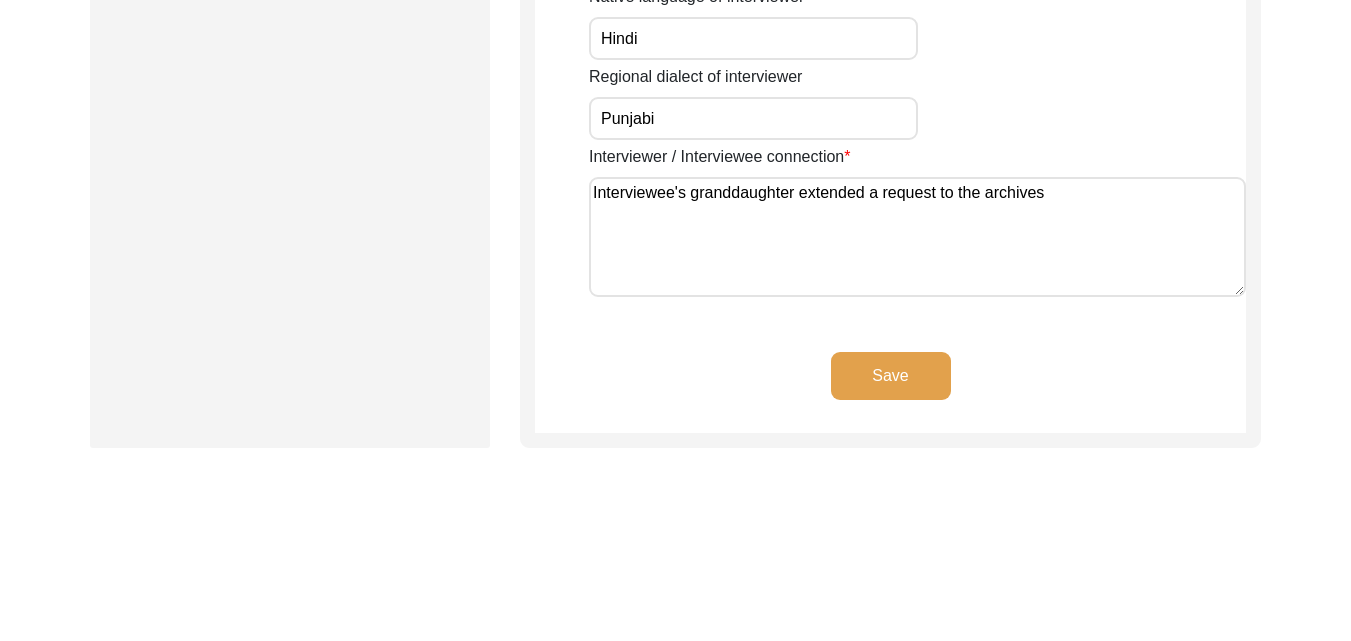 click on "Punjabi" at bounding box center (753, 118) 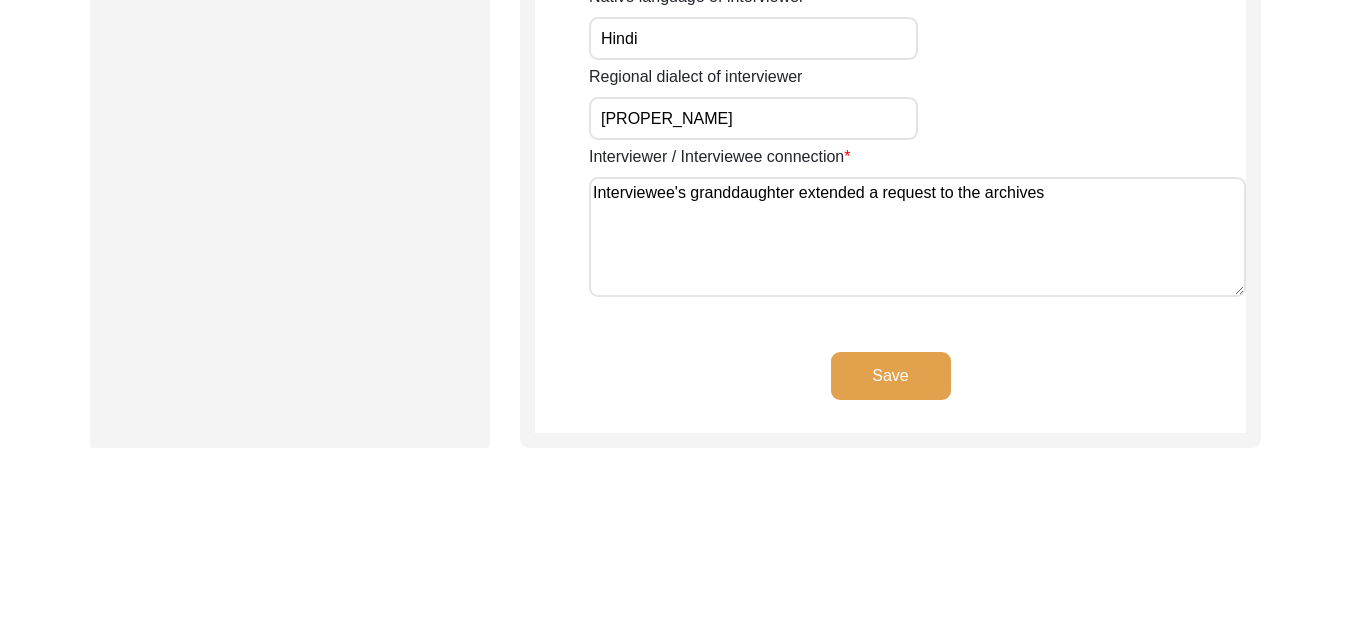 type on "[PROPER_NAME]" 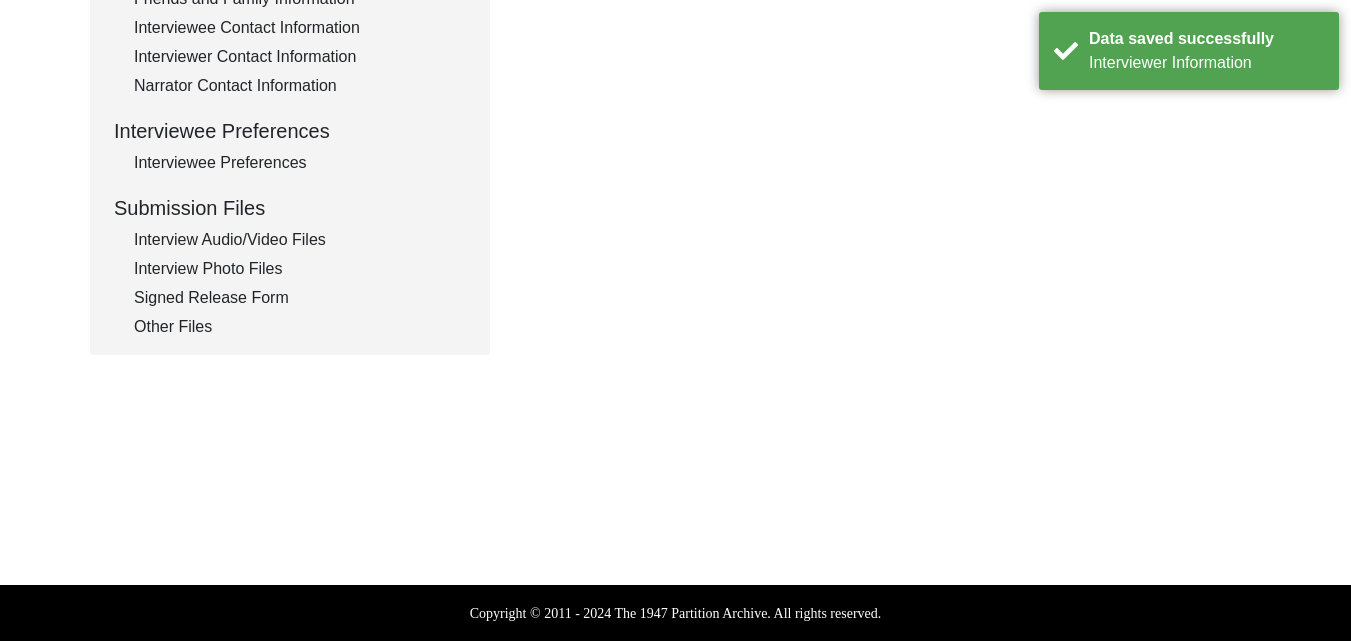 scroll, scrollTop: 805, scrollLeft: 0, axis: vertical 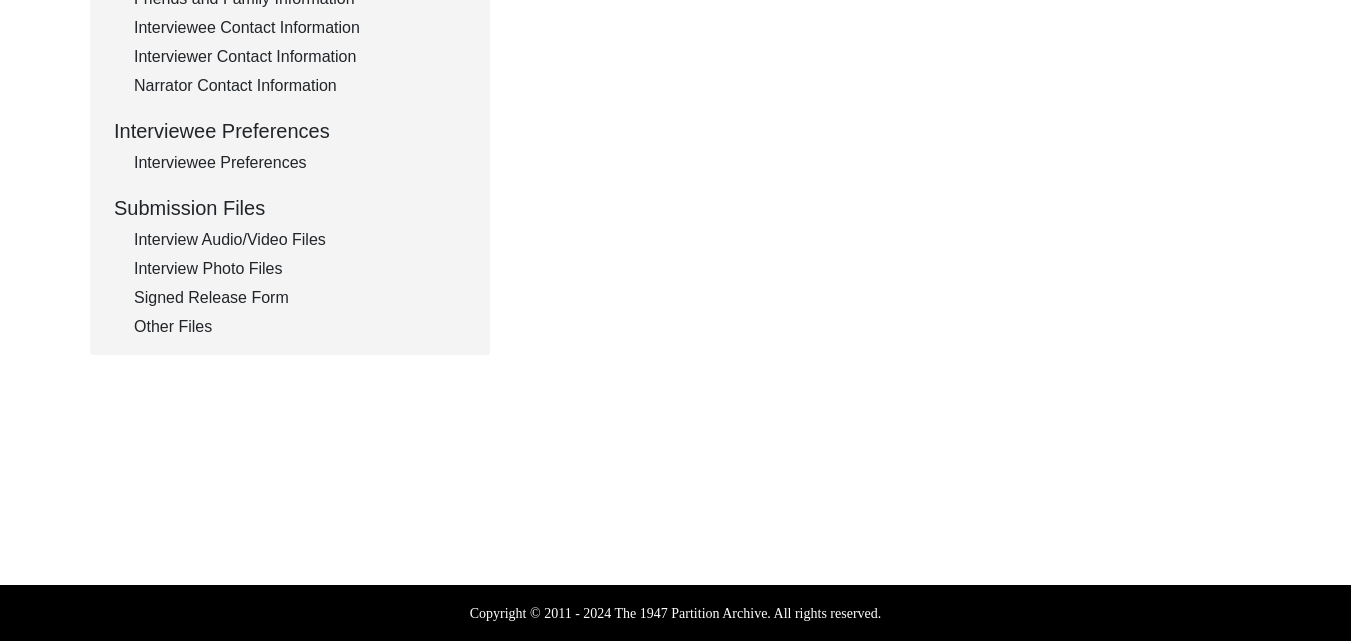 click on "Other Files" 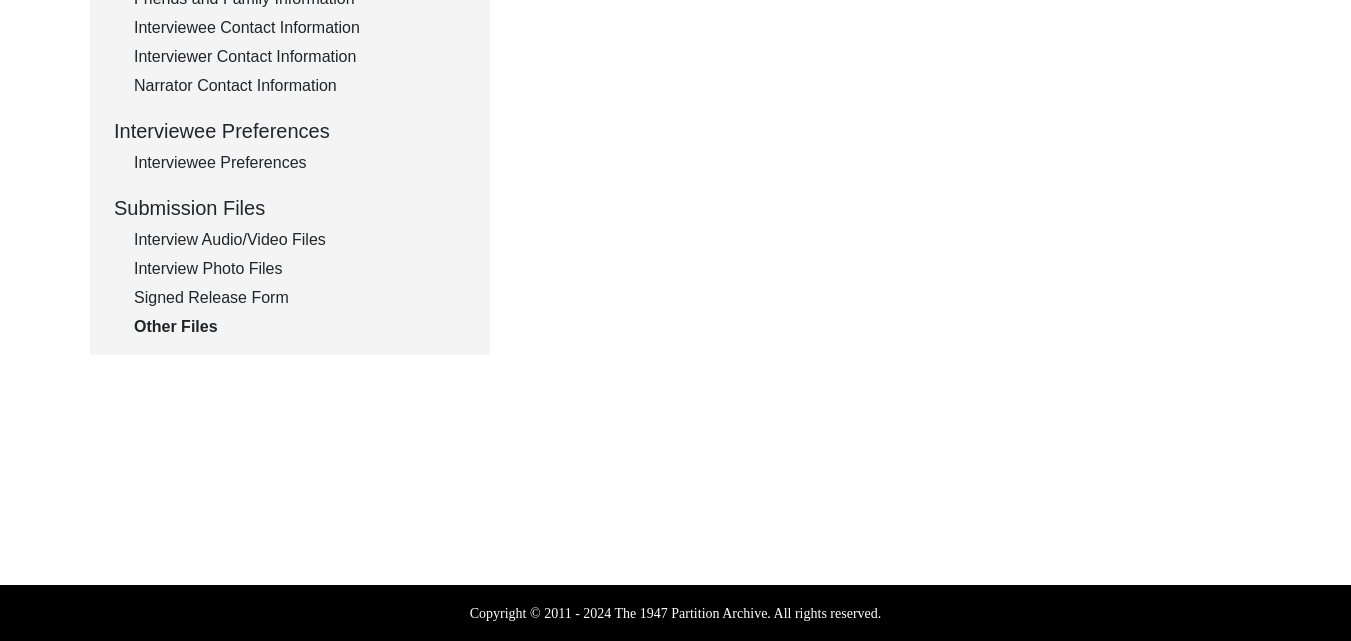scroll, scrollTop: 245, scrollLeft: 0, axis: vertical 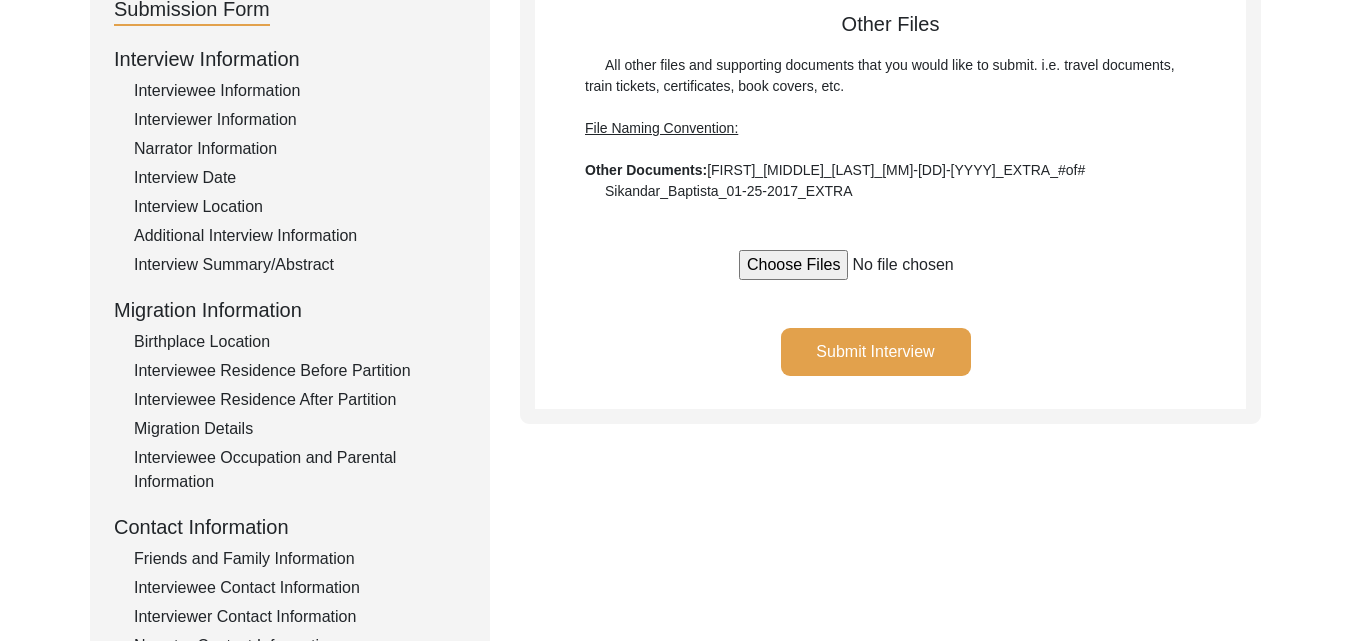 click on "Submit Interview" 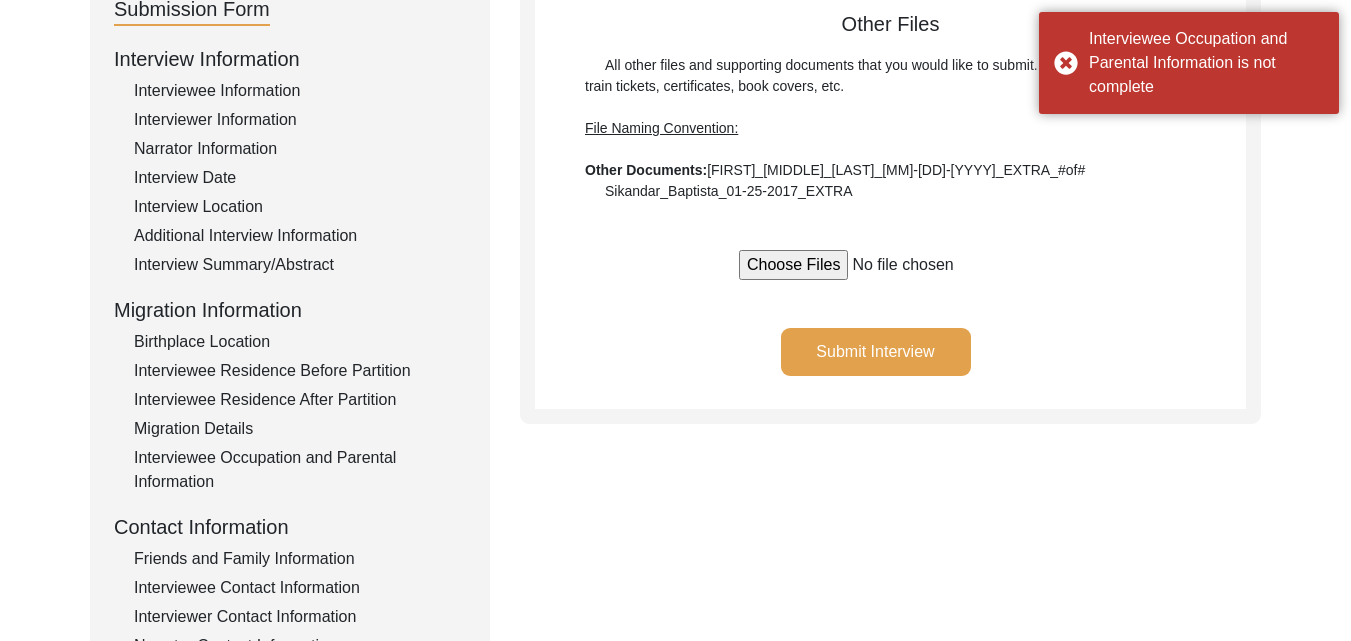 scroll, scrollTop: 805, scrollLeft: 0, axis: vertical 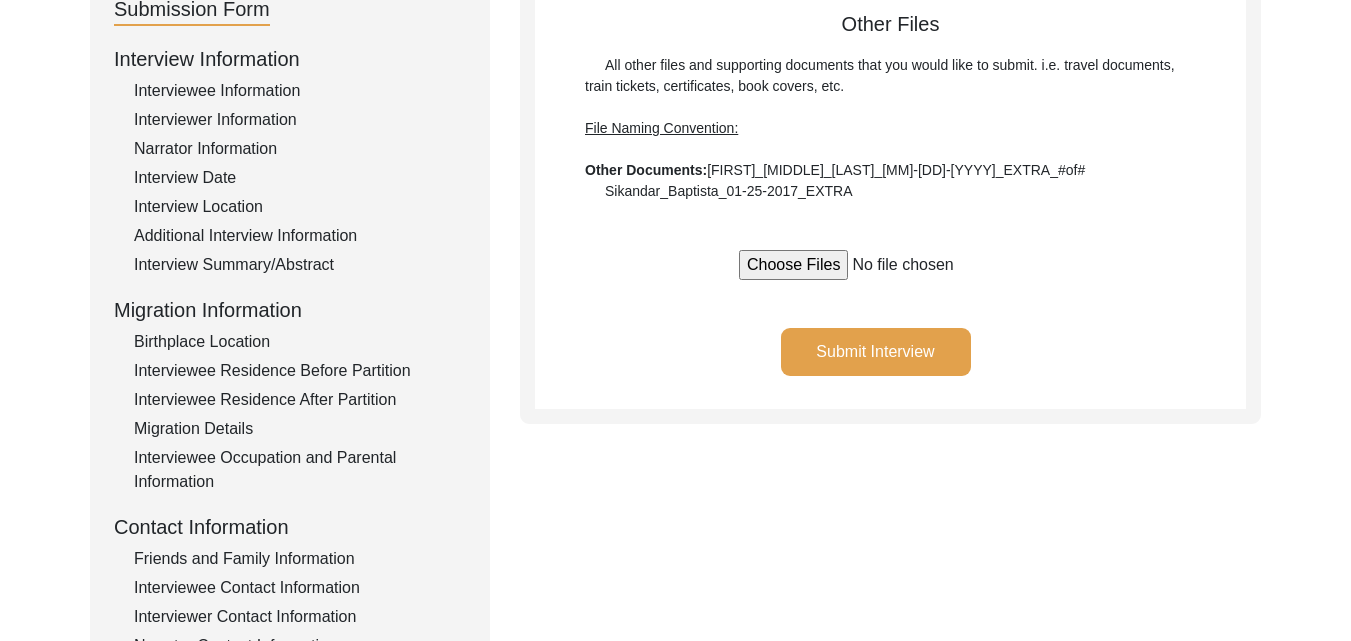 click on "Submit Interview" 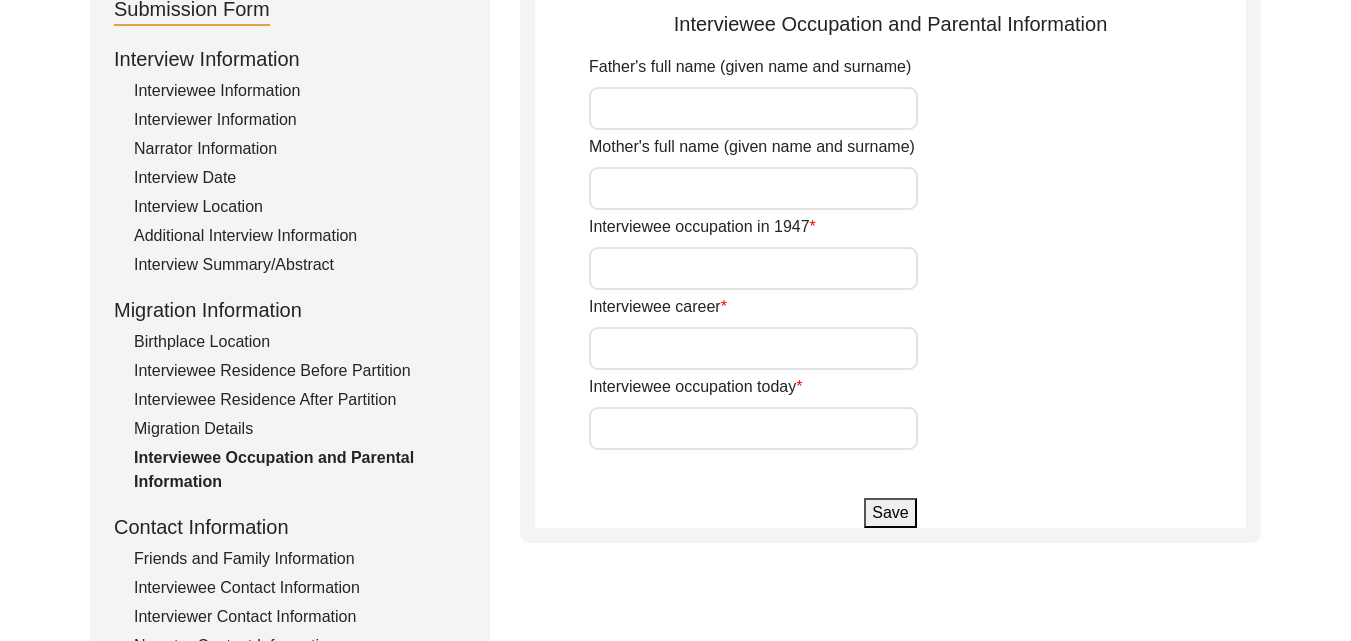 click on "Father's full name (given name and surname)" at bounding box center (753, 108) 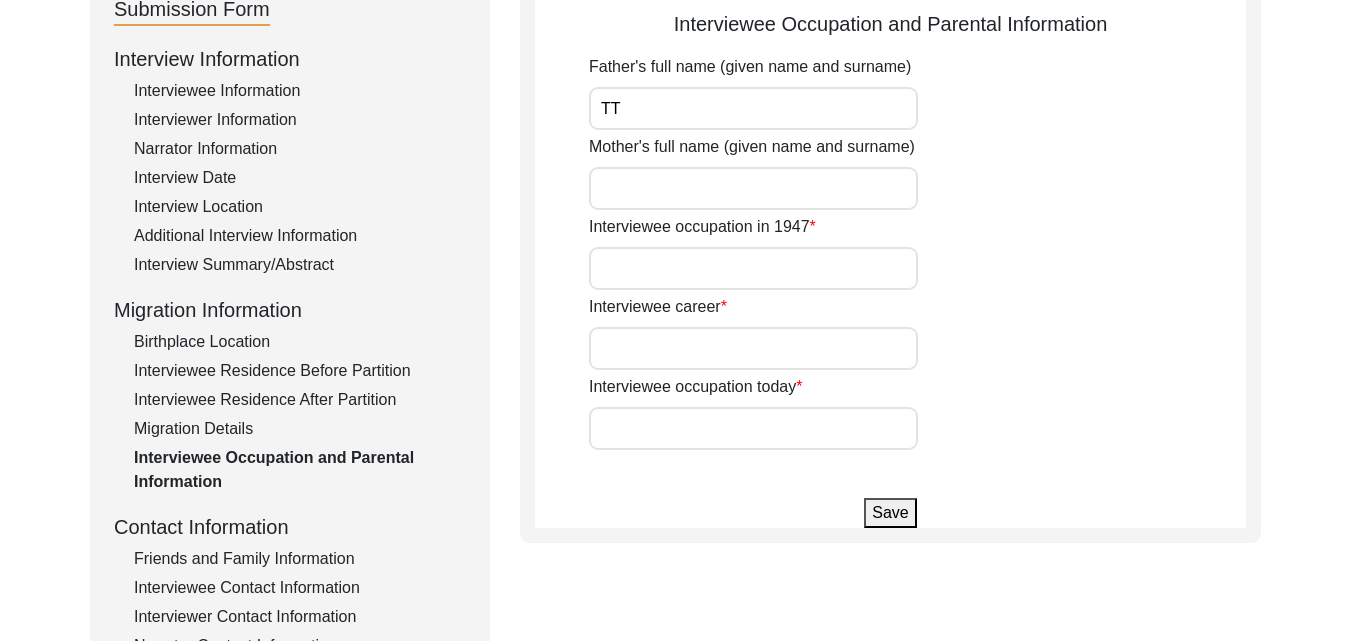 type on "T" 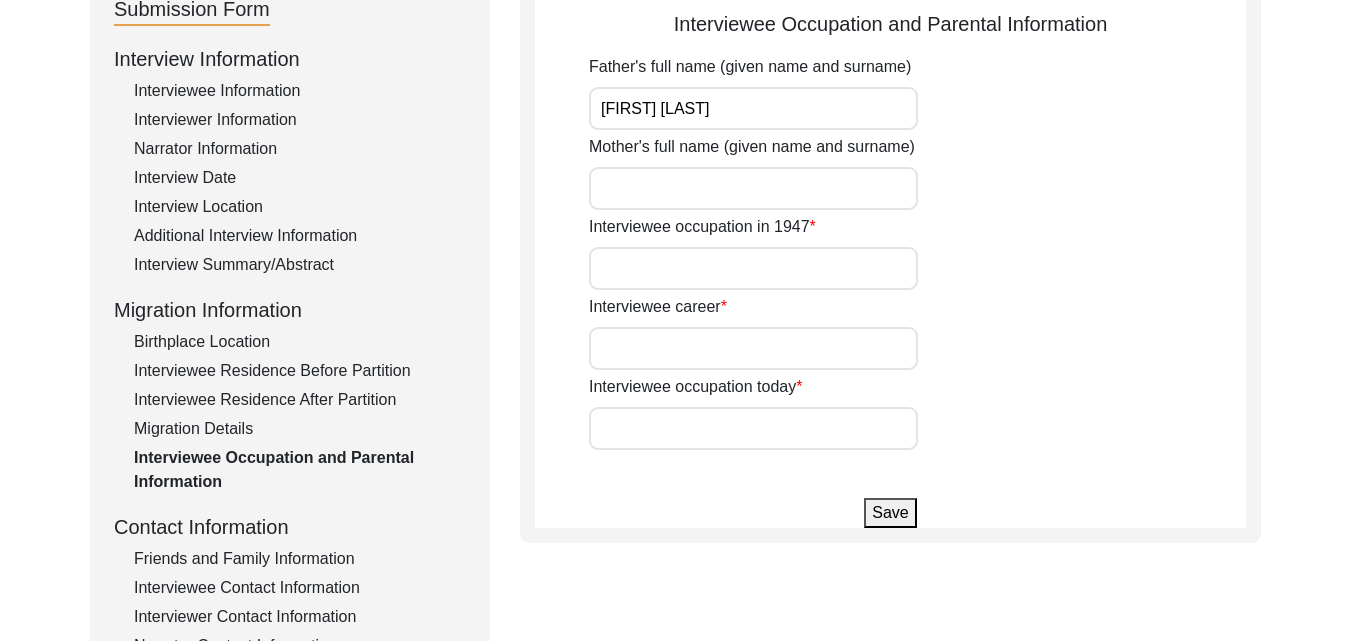type on "[FIRST] [LAST]" 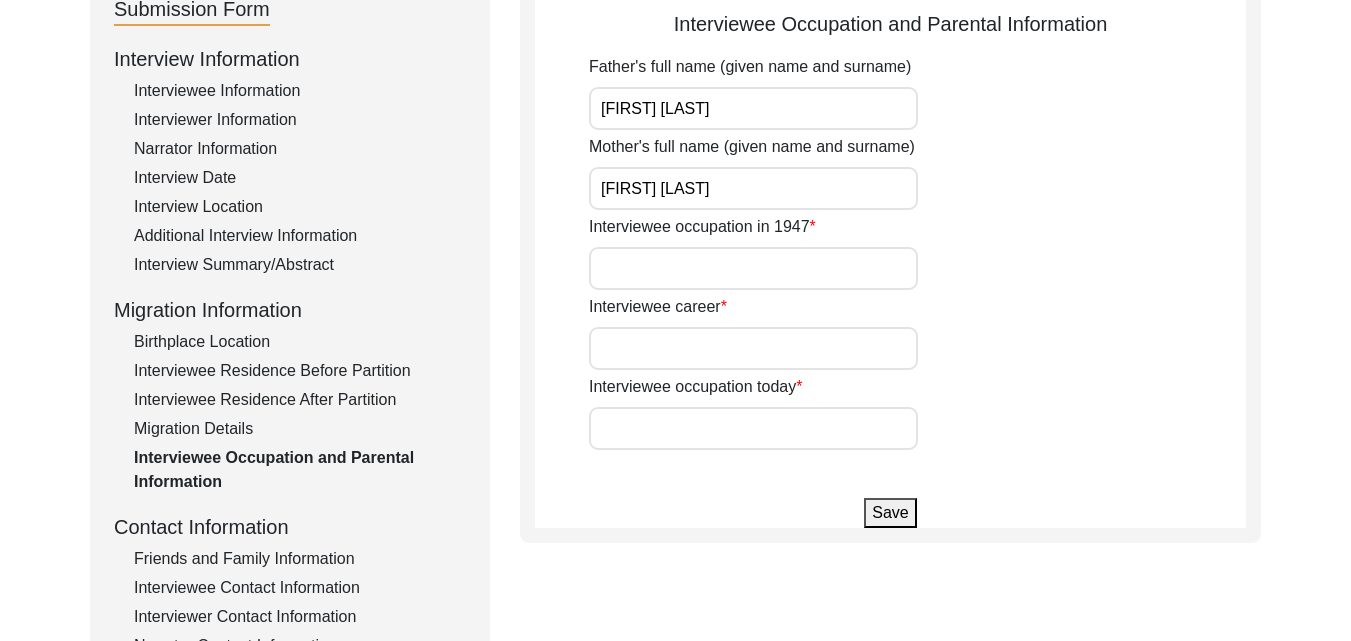 type on "[FIRST] [LAST]" 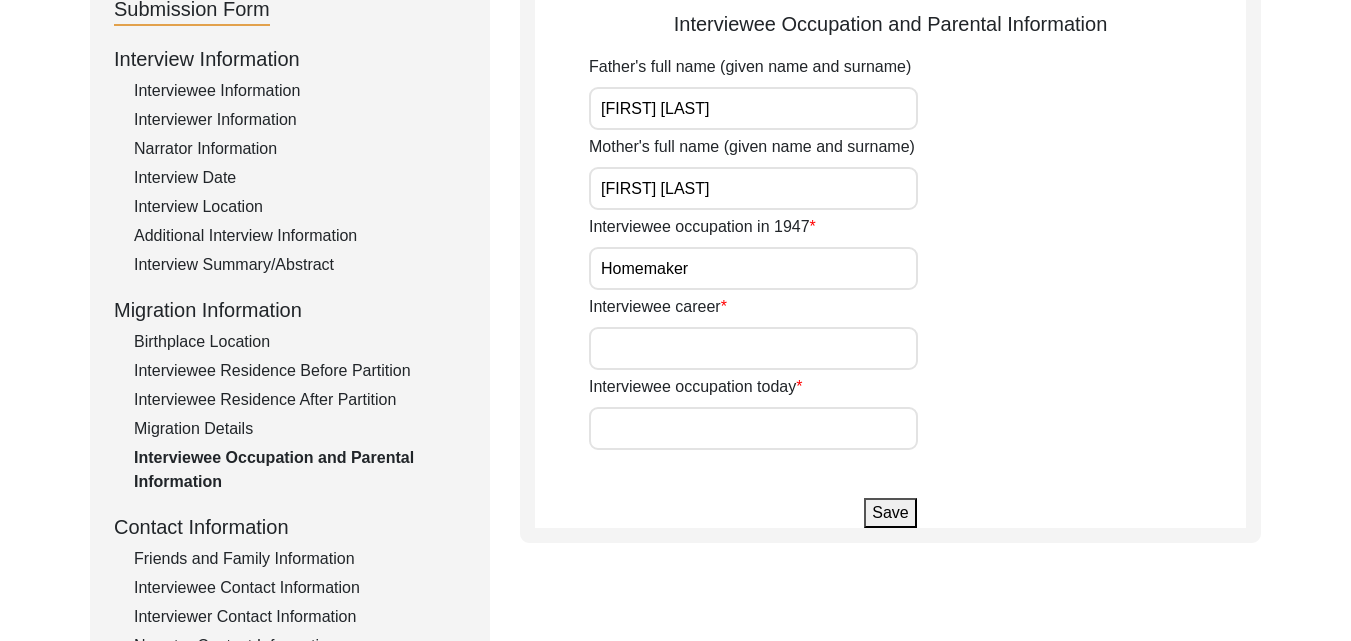 type on "Homemaker" 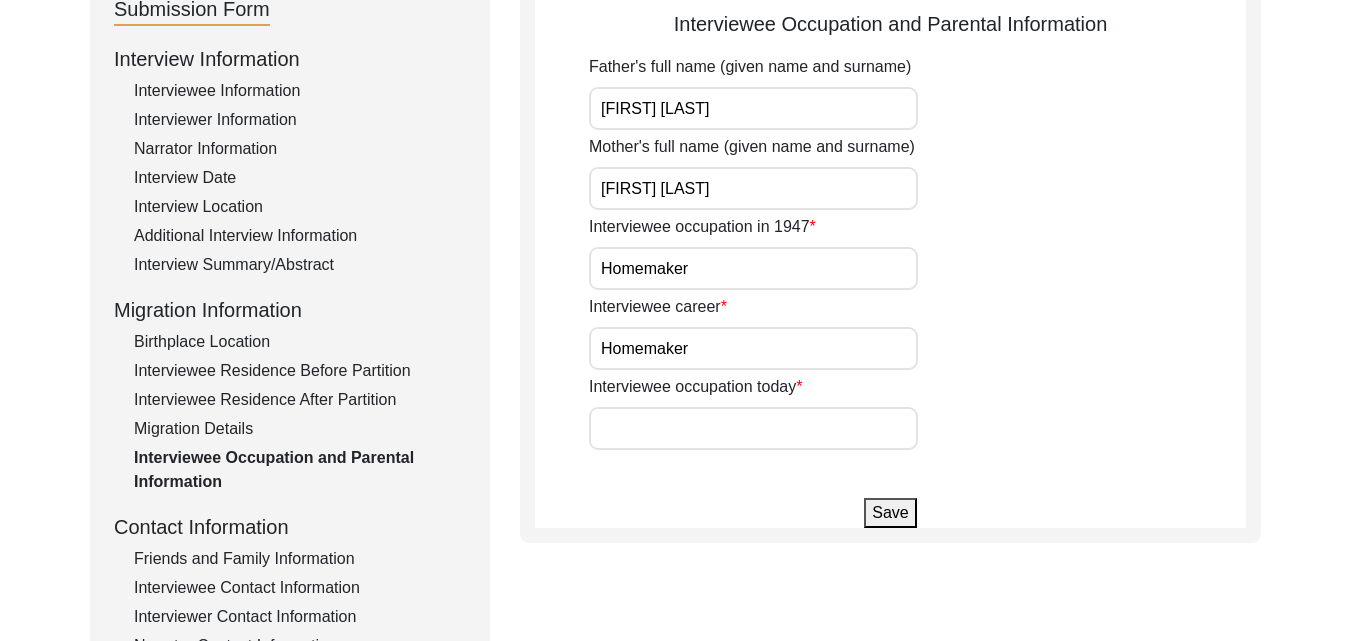 type on "Homemaker" 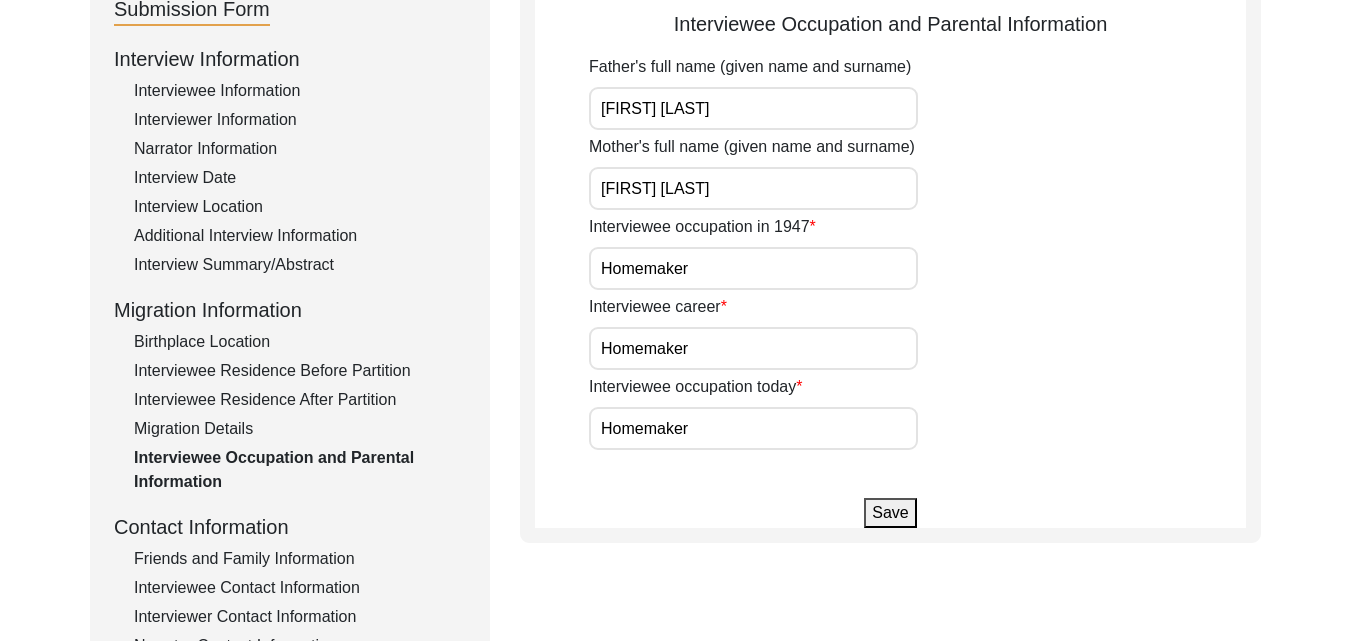 click on "Save" 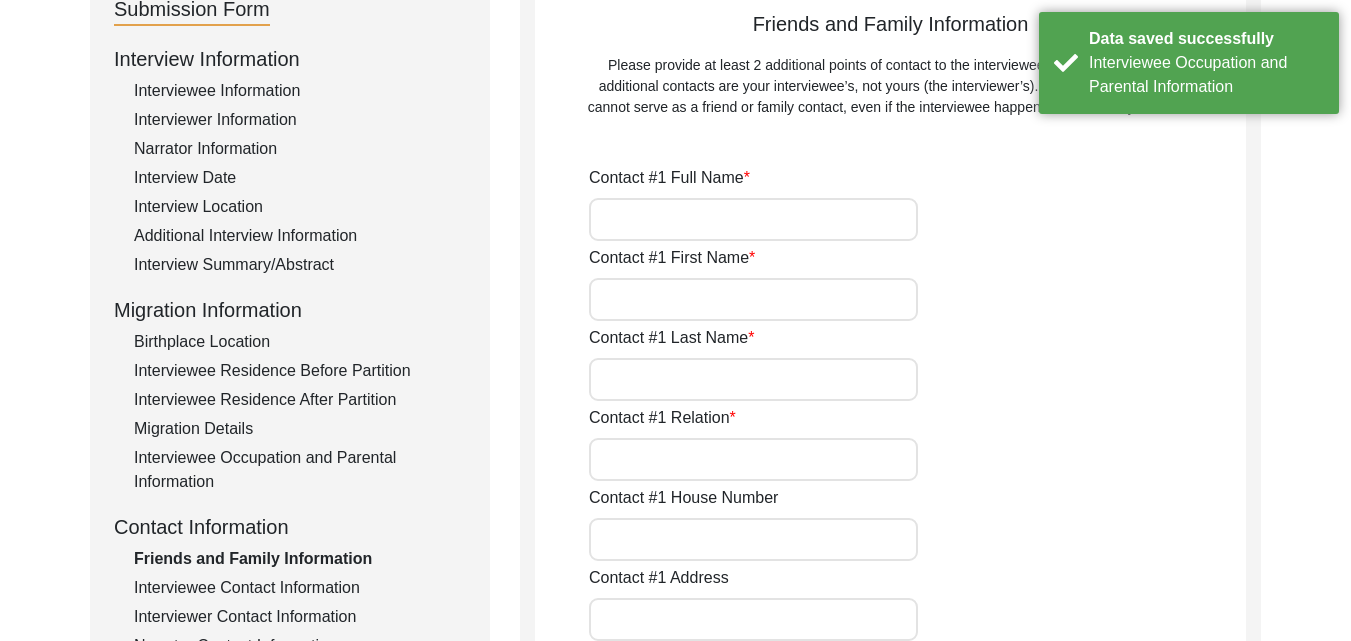 type on "[FIRST] [LAST] [LAST]" 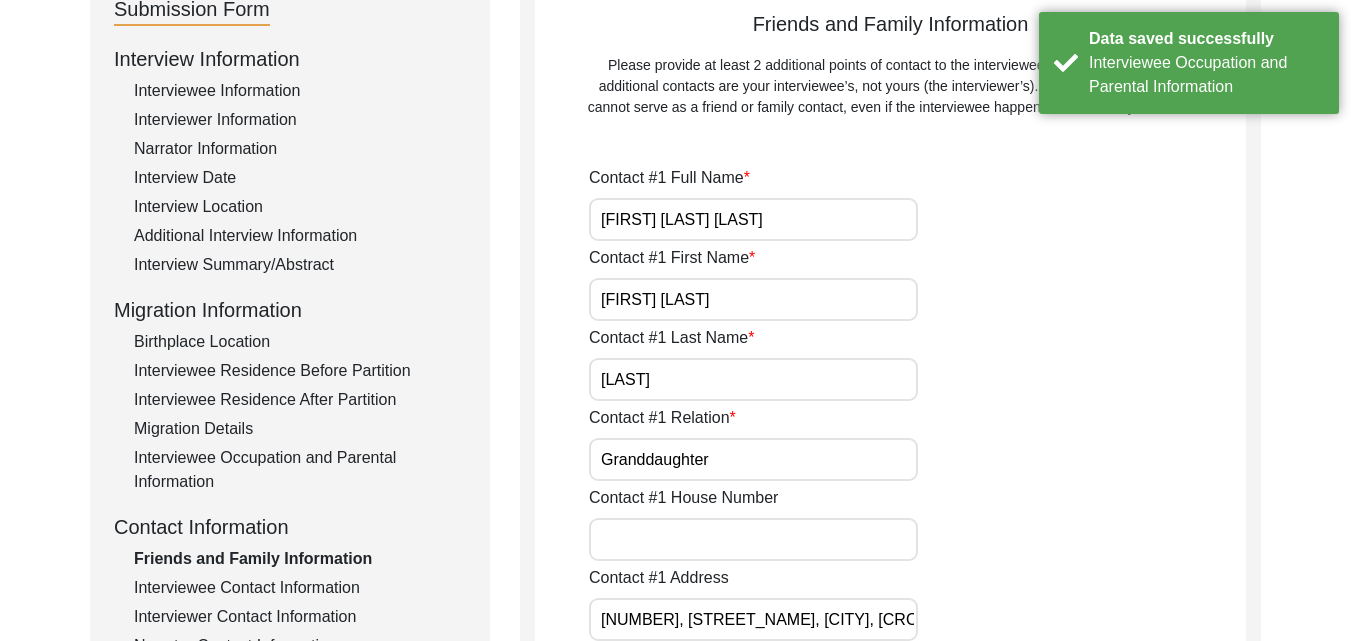 scroll, scrollTop: 805, scrollLeft: 0, axis: vertical 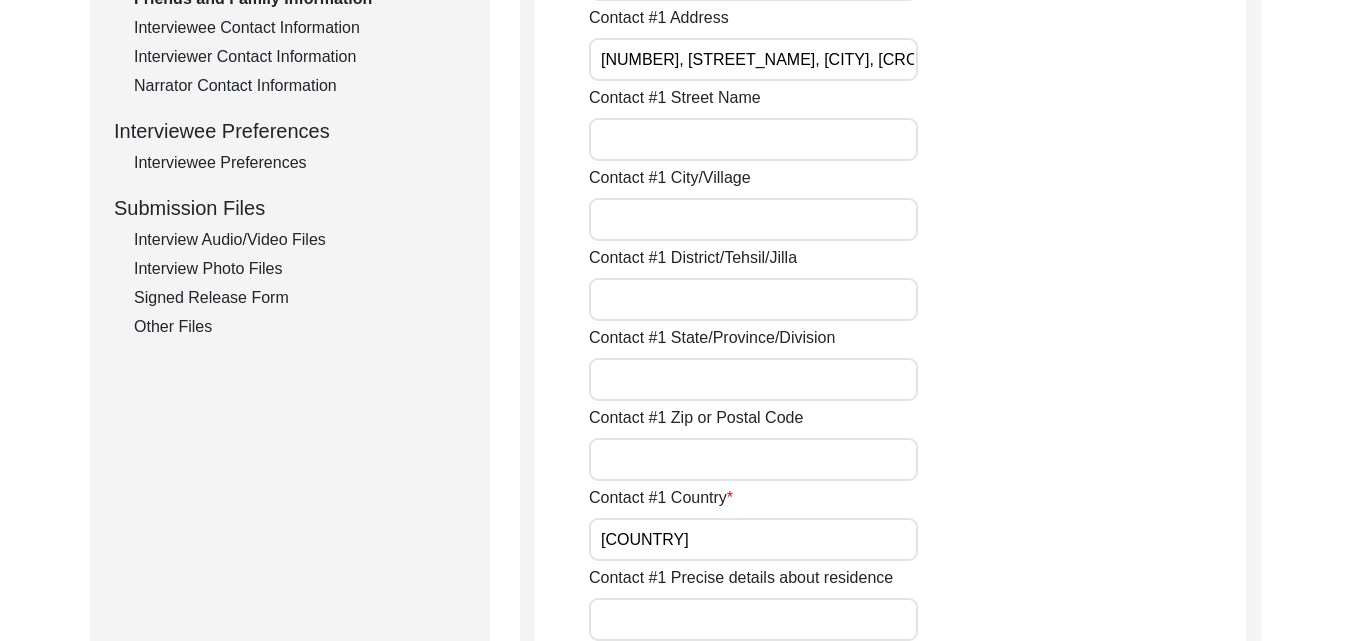 click on "Other Files" 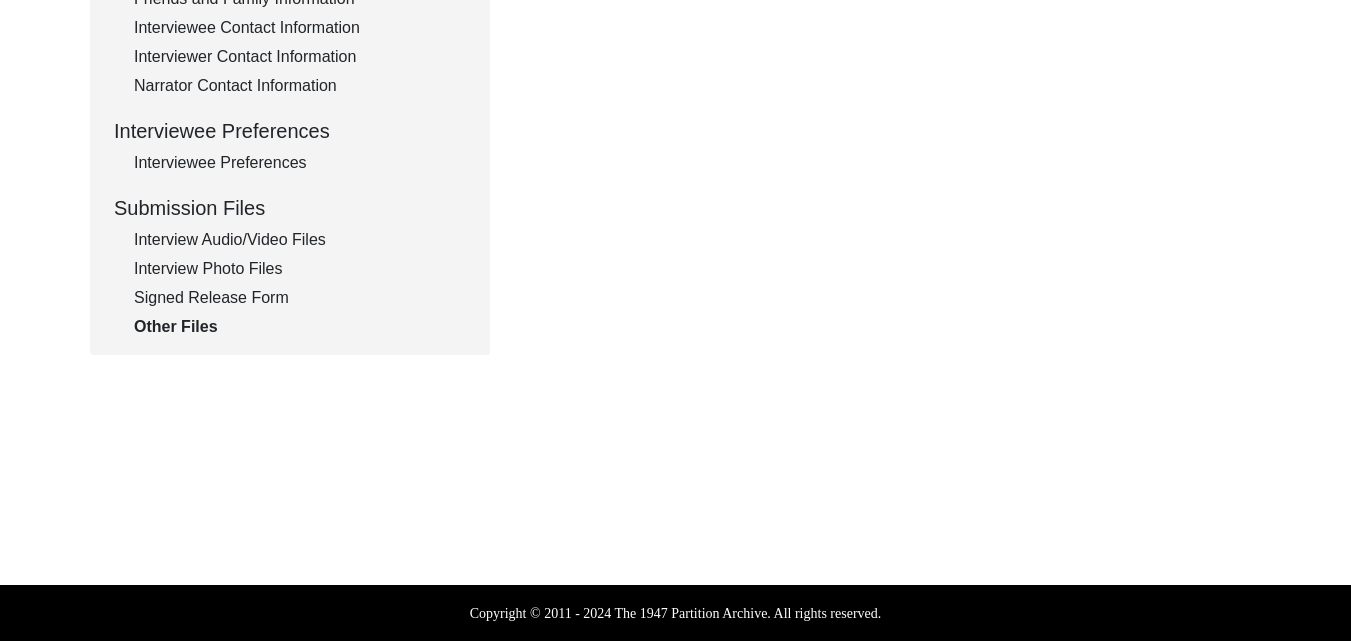 scroll, scrollTop: 245, scrollLeft: 0, axis: vertical 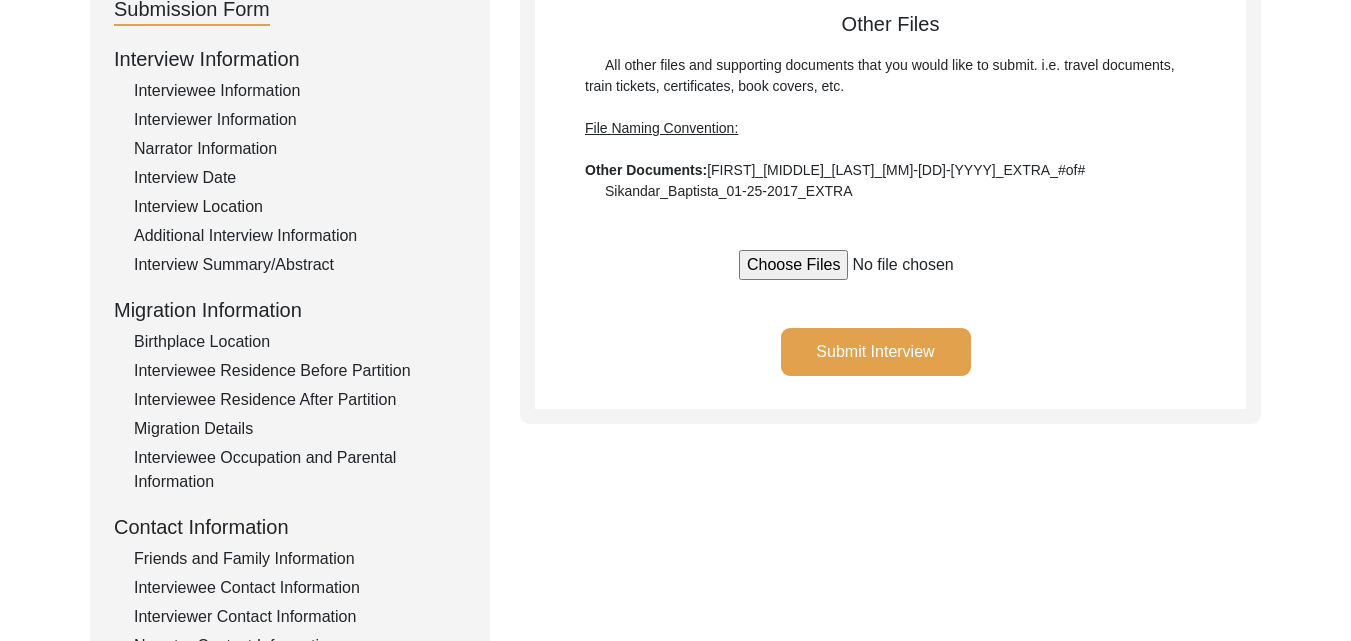 click on "Submit Interview" 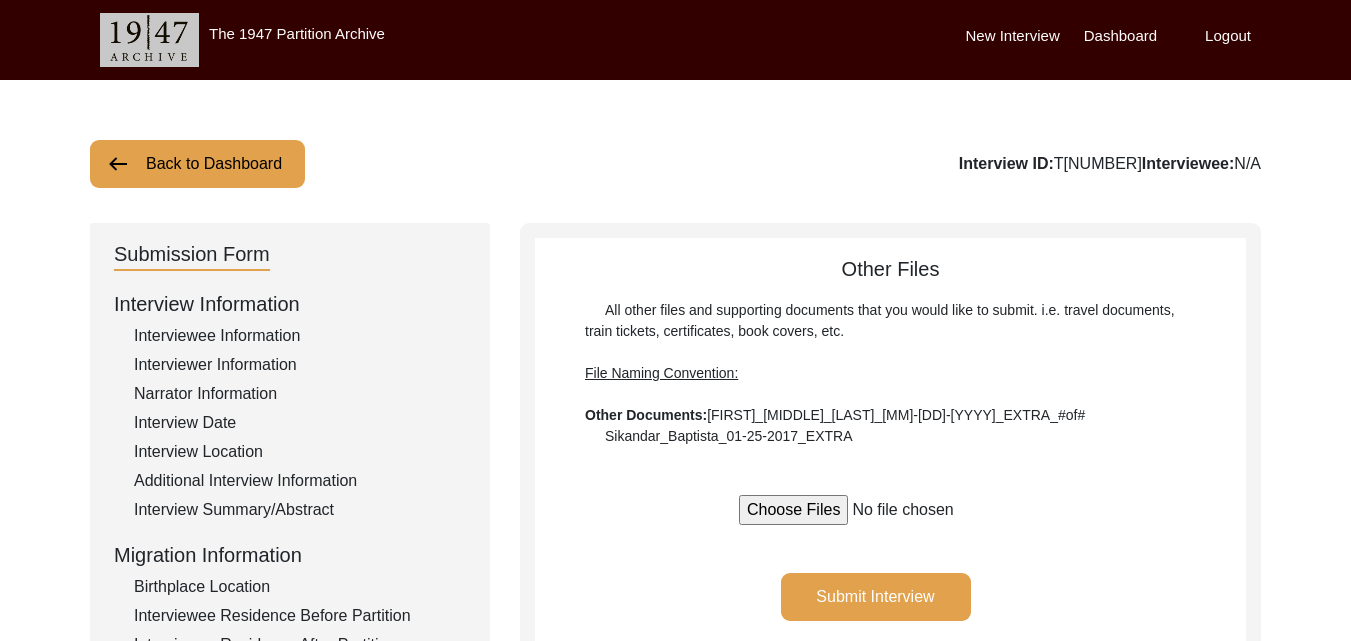 scroll, scrollTop: 560, scrollLeft: 0, axis: vertical 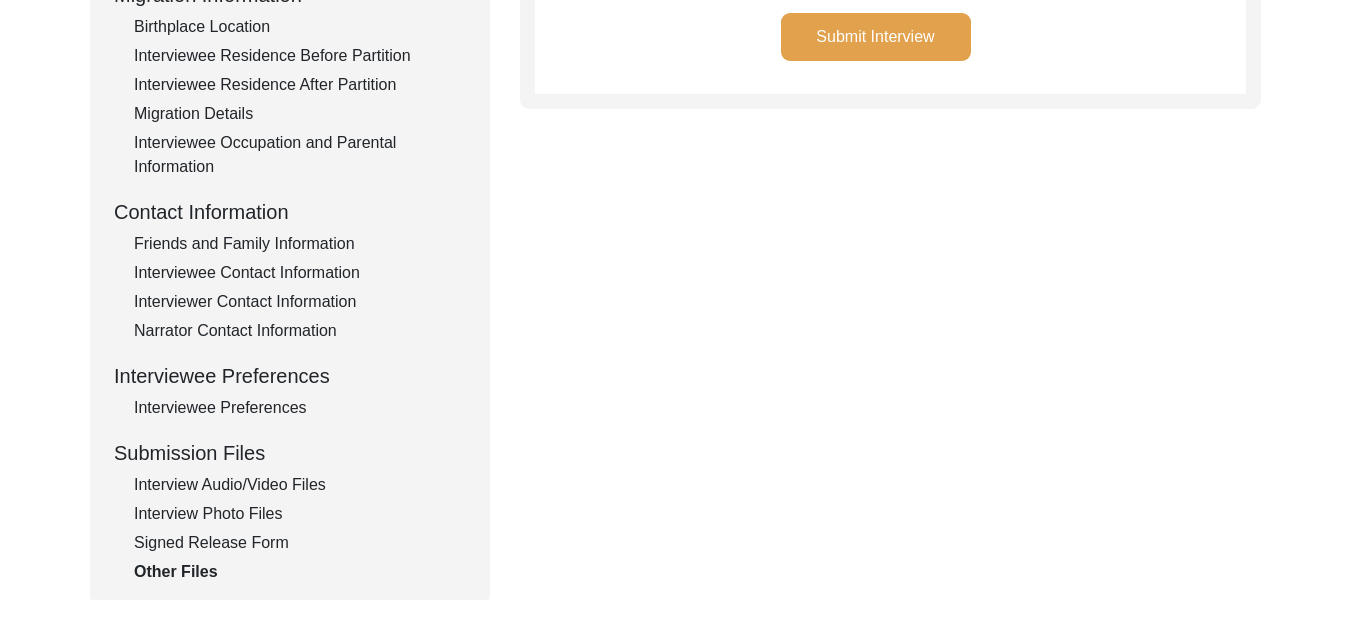 click on "Interview Photo Files" 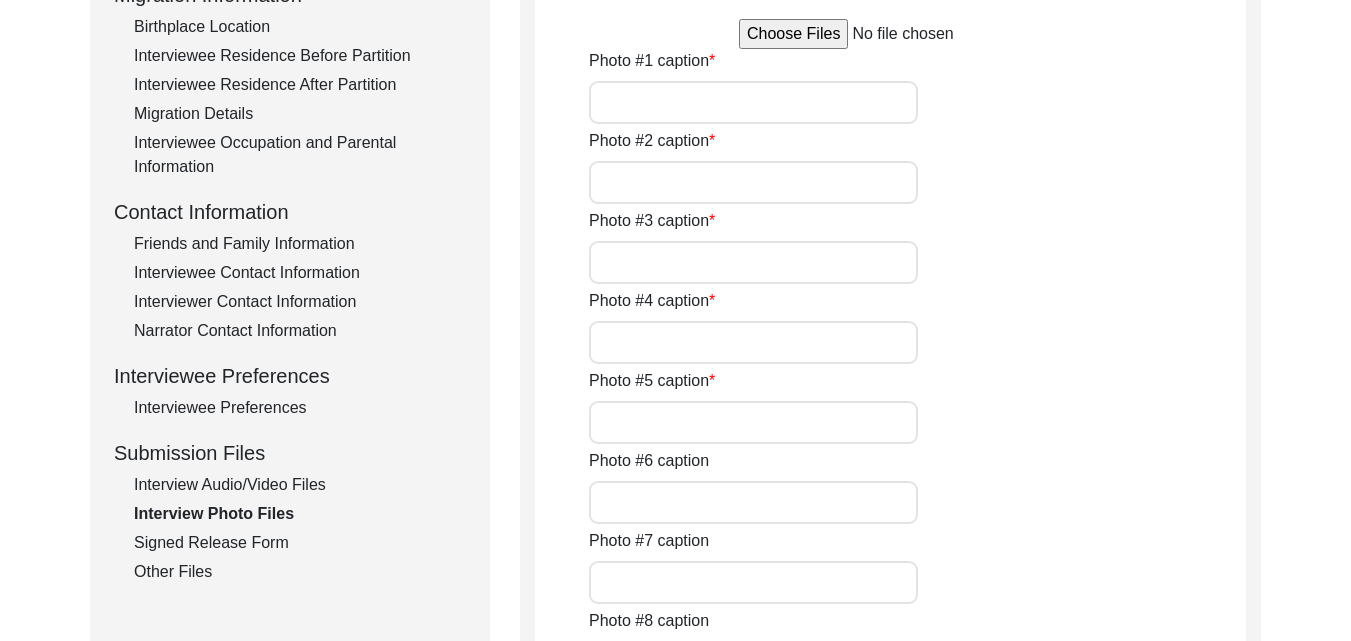 click on "Friends and Family Information" 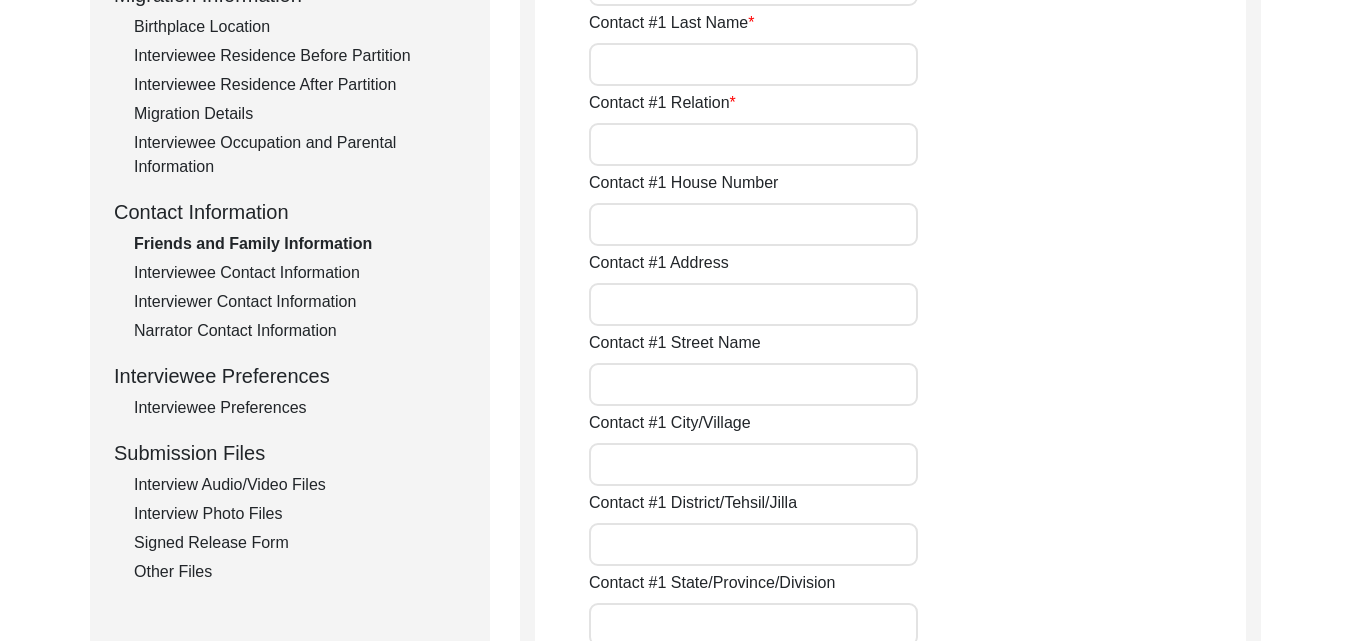 type on "[FIRST] [LAST] [LAST]" 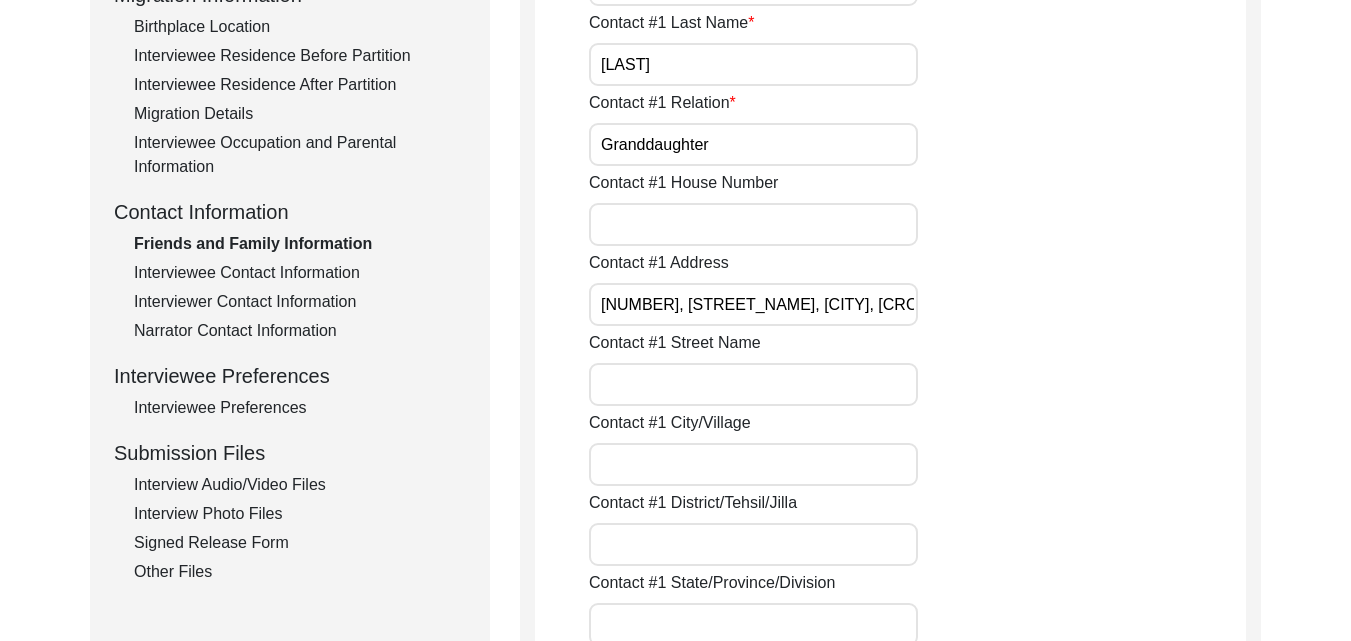 scroll, scrollTop: 0, scrollLeft: 418, axis: horizontal 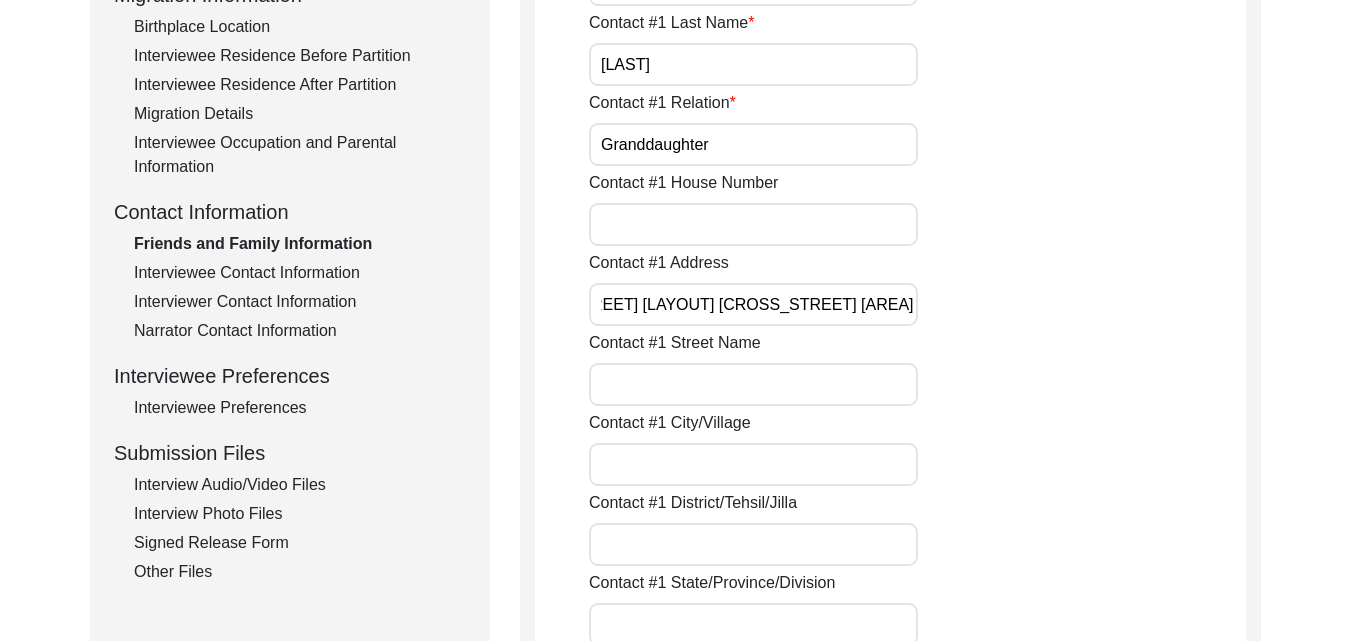 drag, startPoint x: 601, startPoint y: 301, endPoint x: 1230, endPoint y: 352, distance: 631.0642 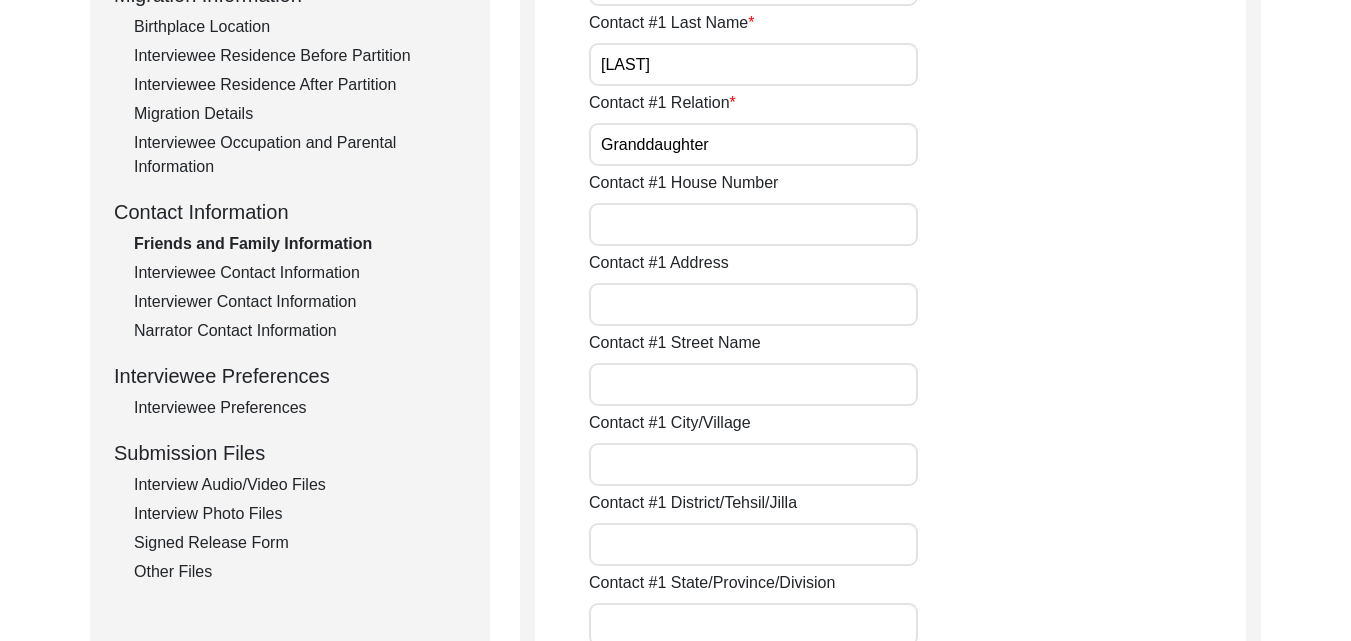 scroll, scrollTop: 0, scrollLeft: 0, axis: both 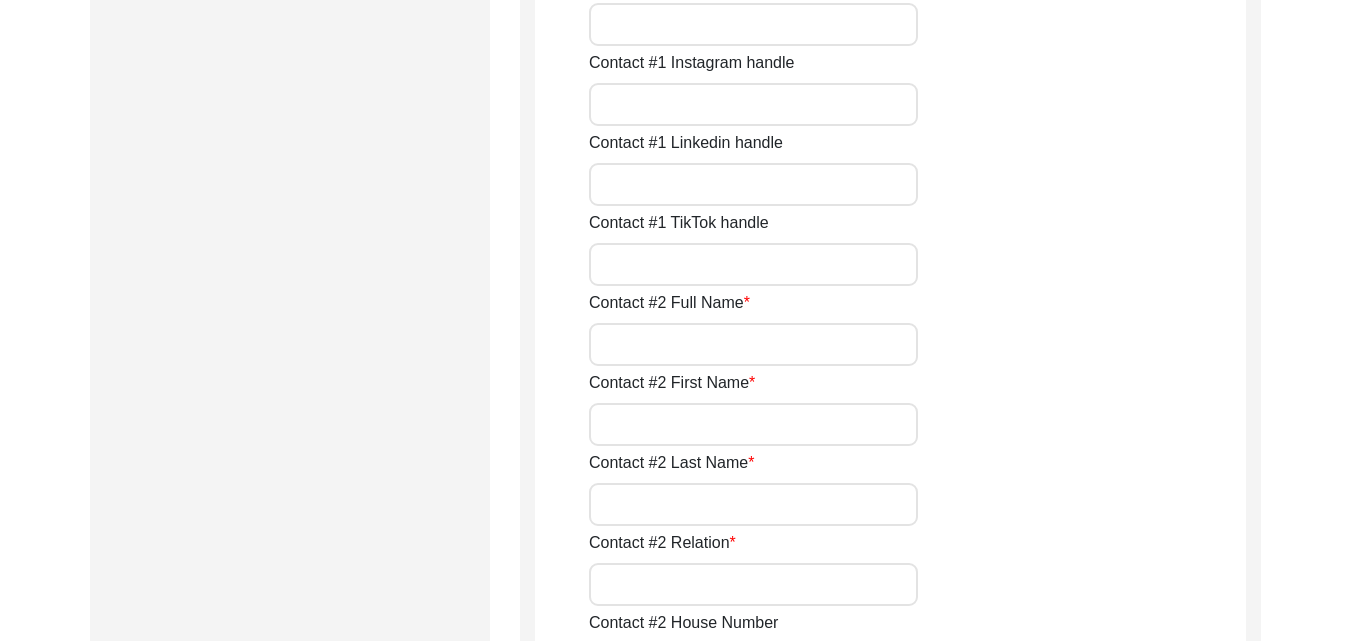 type 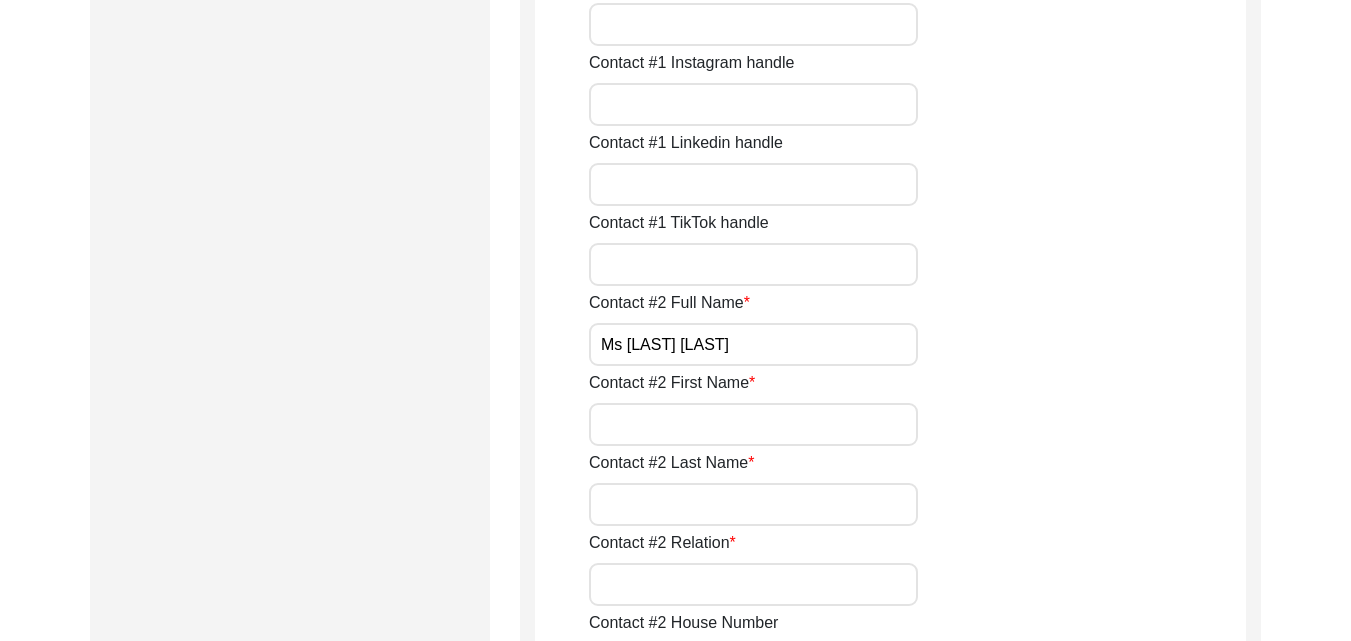 type on "Ms [LAST] [LAST]" 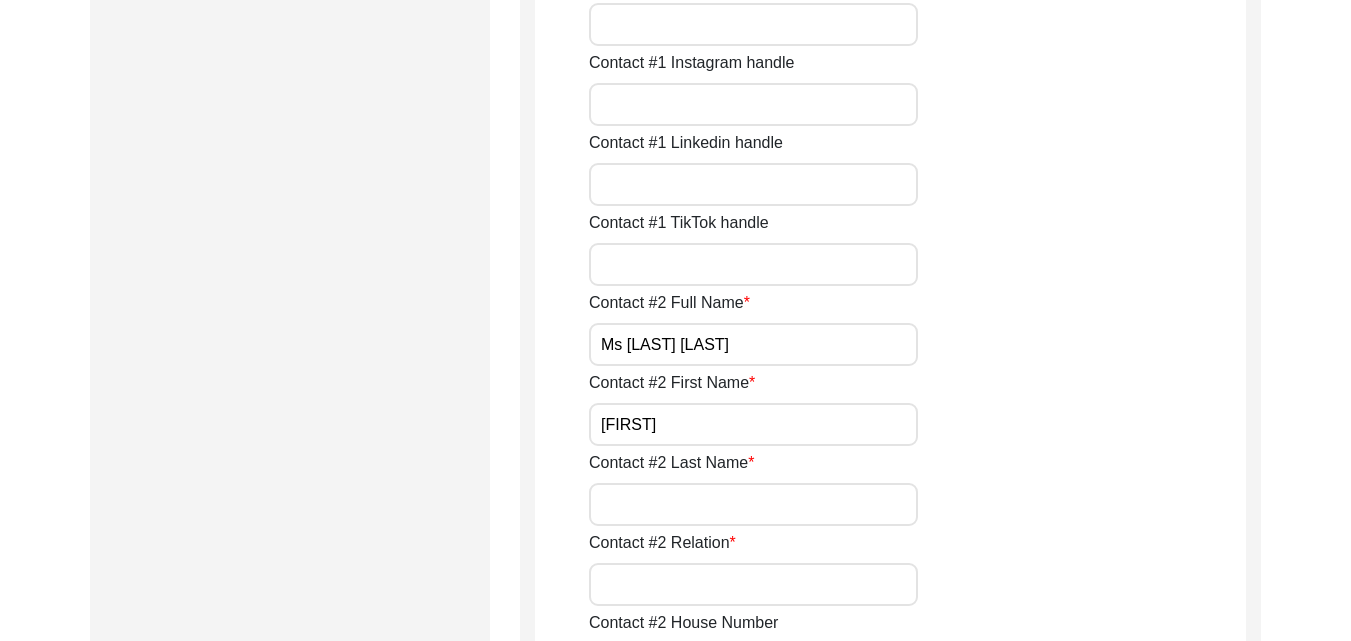 type on "[FIRST]" 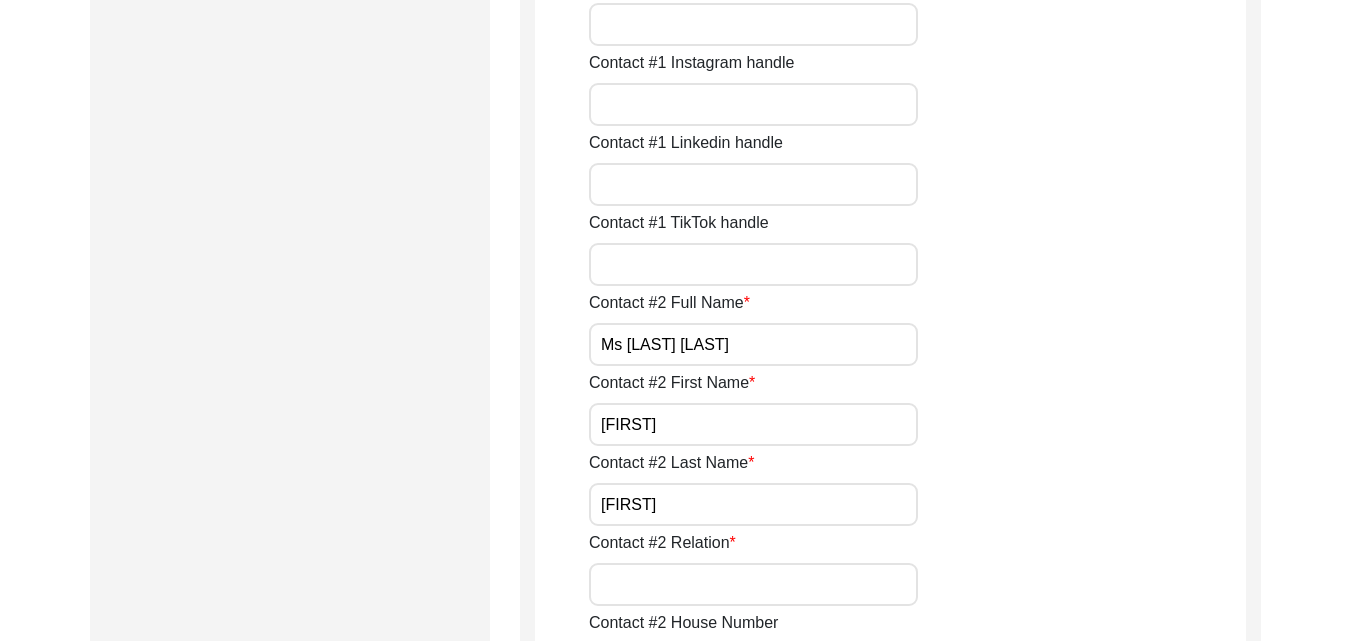 type on "[FIRST]" 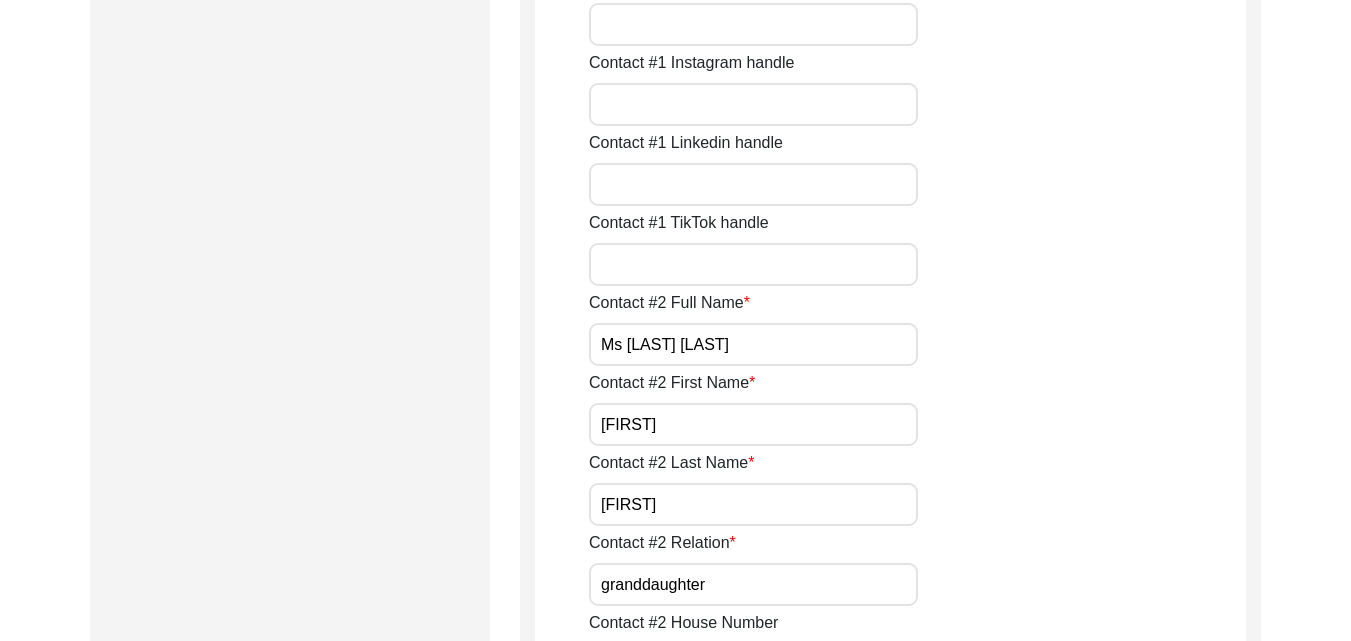 type on "Granddaughter" 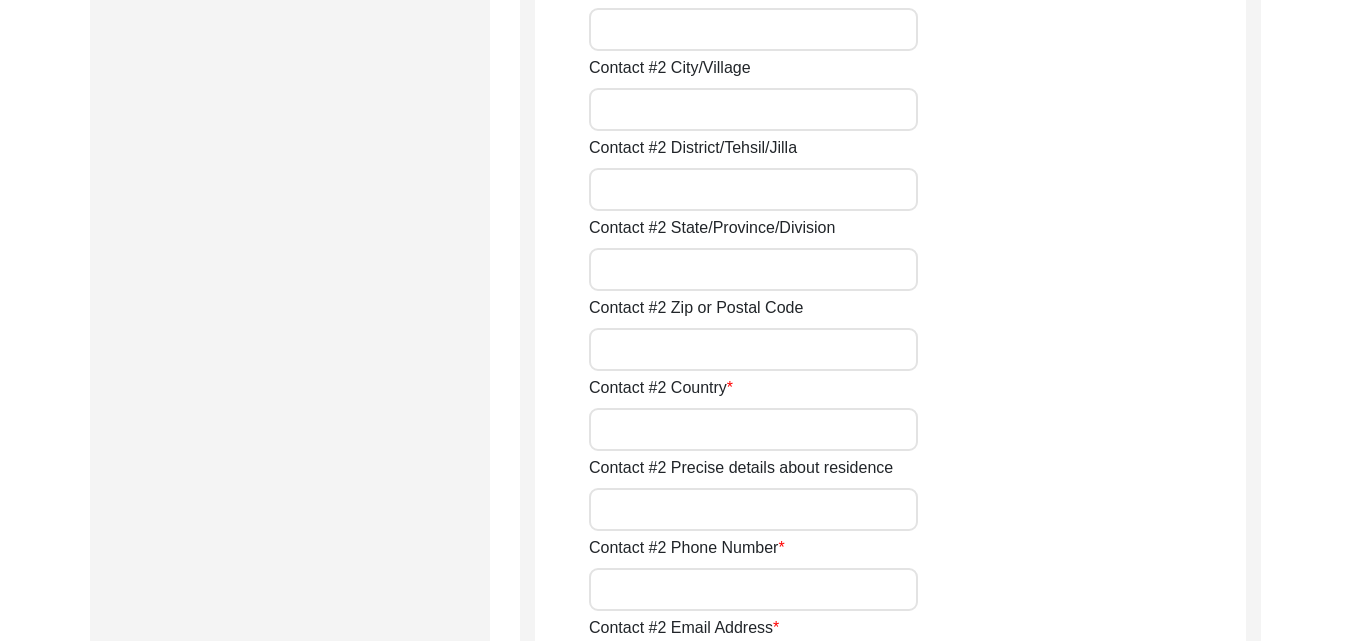 scroll, scrollTop: 2520, scrollLeft: 0, axis: vertical 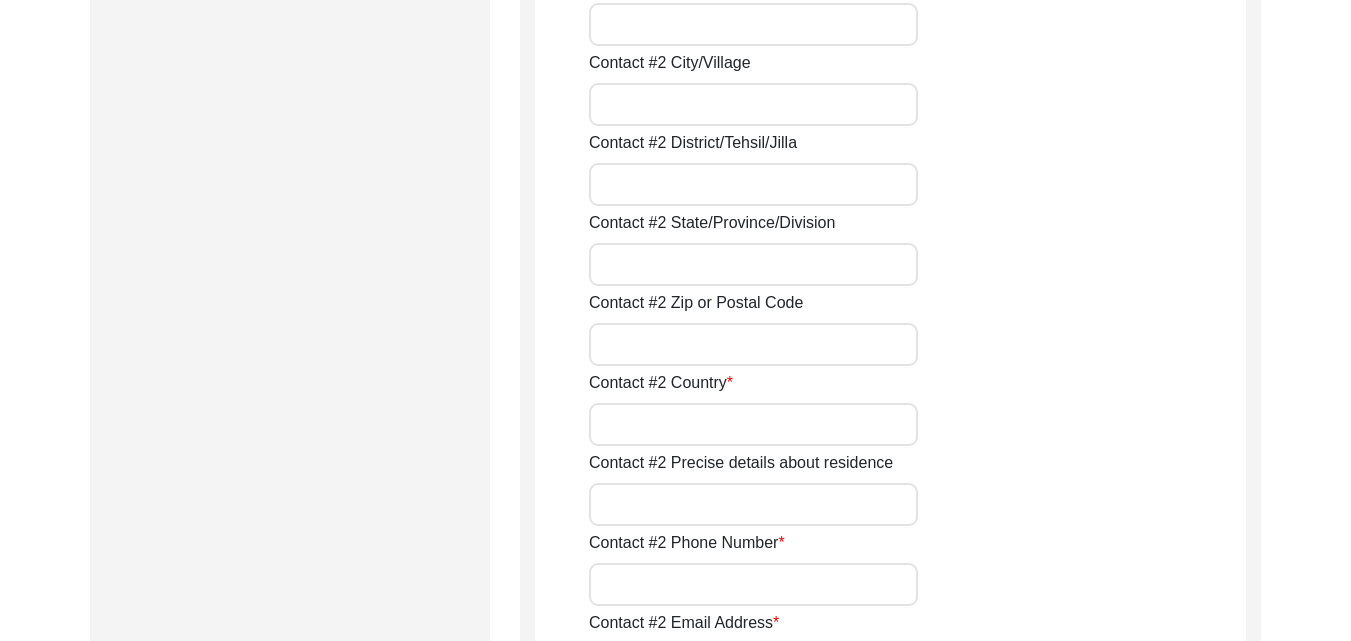 click on "Contact #2 Country" at bounding box center (753, 424) 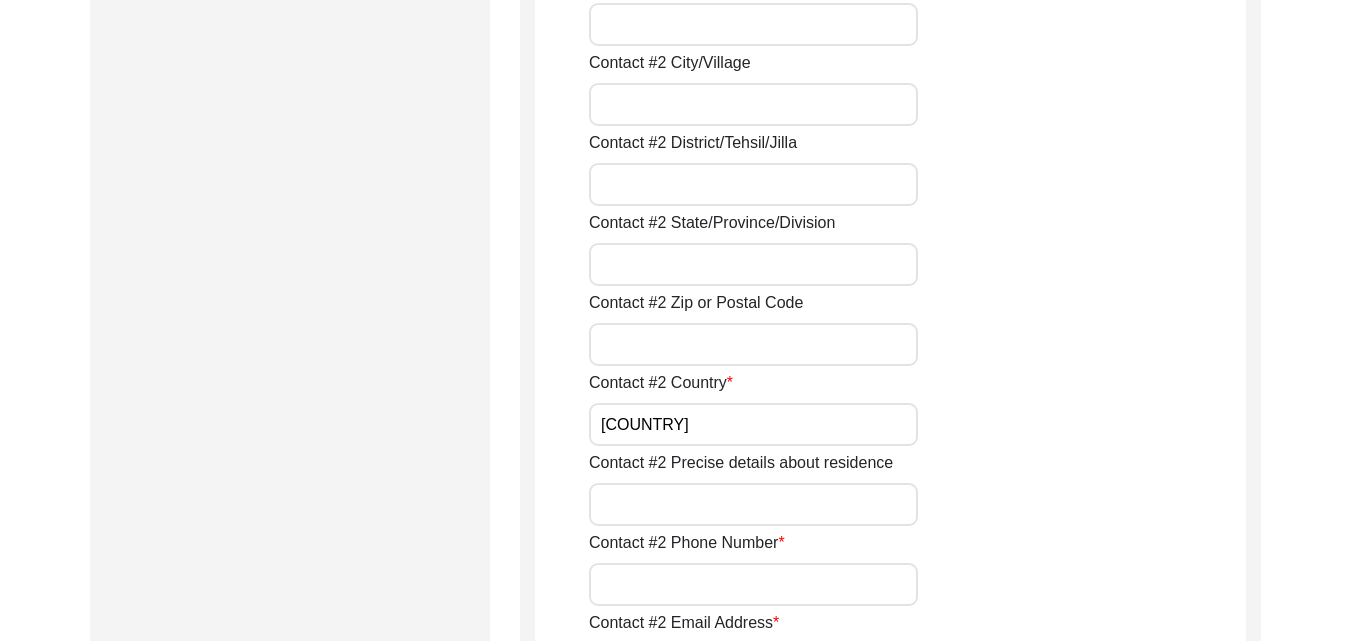 type on "[COUNTRY]" 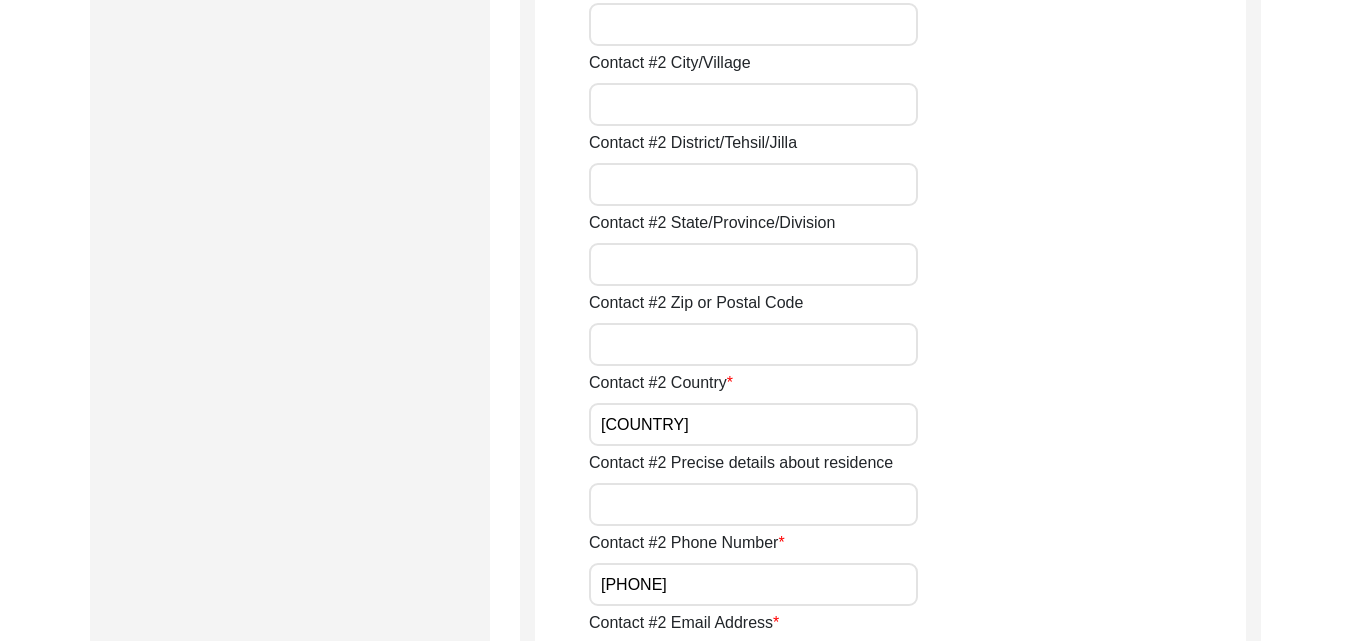 type on "[PHONE]" 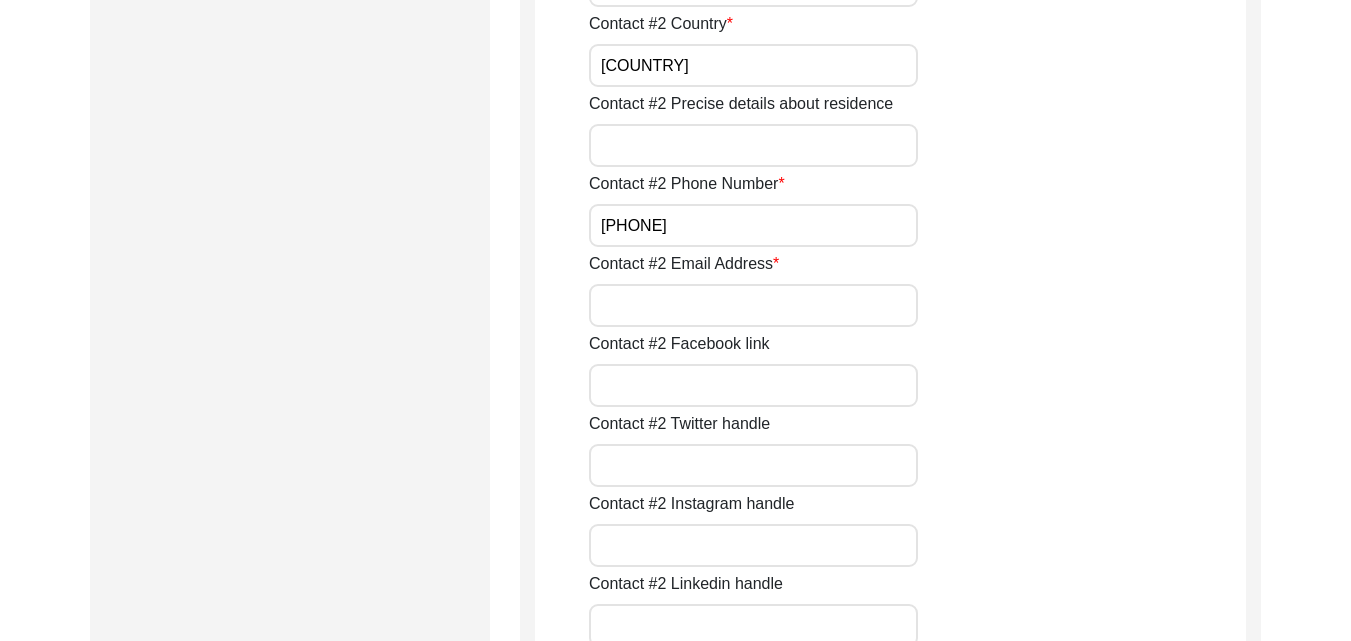 scroll, scrollTop: 2880, scrollLeft: 0, axis: vertical 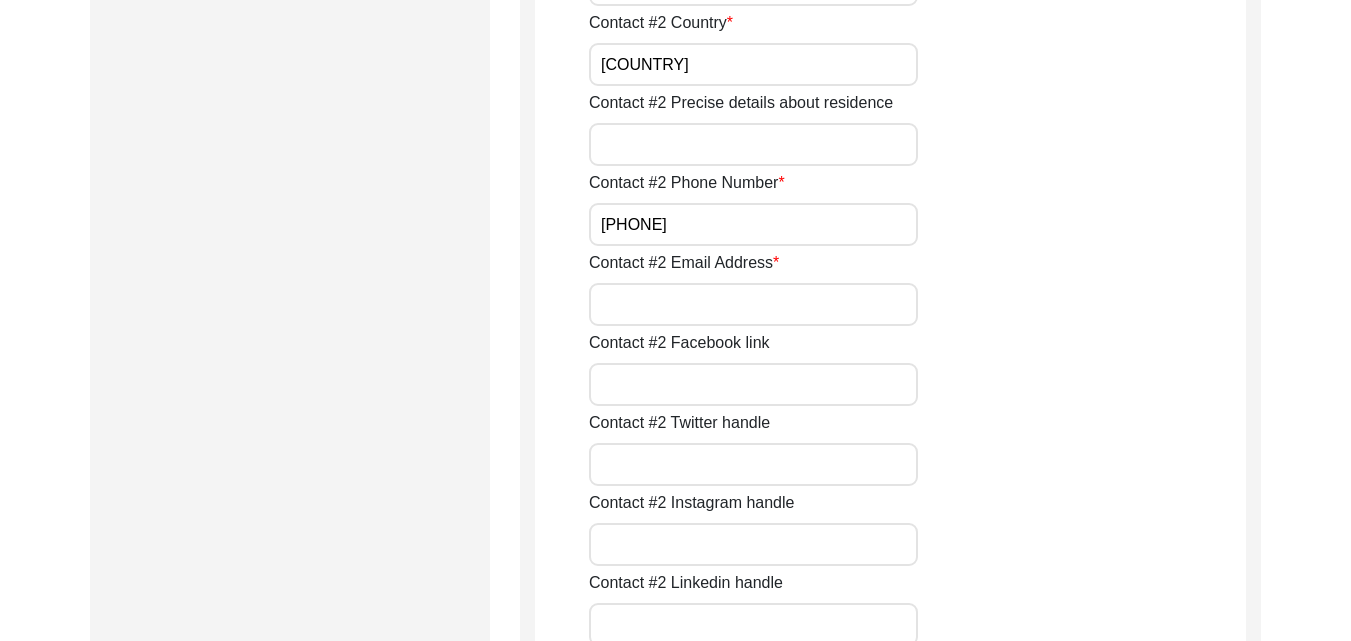 click on "Contact #2 Email Address" at bounding box center [753, 304] 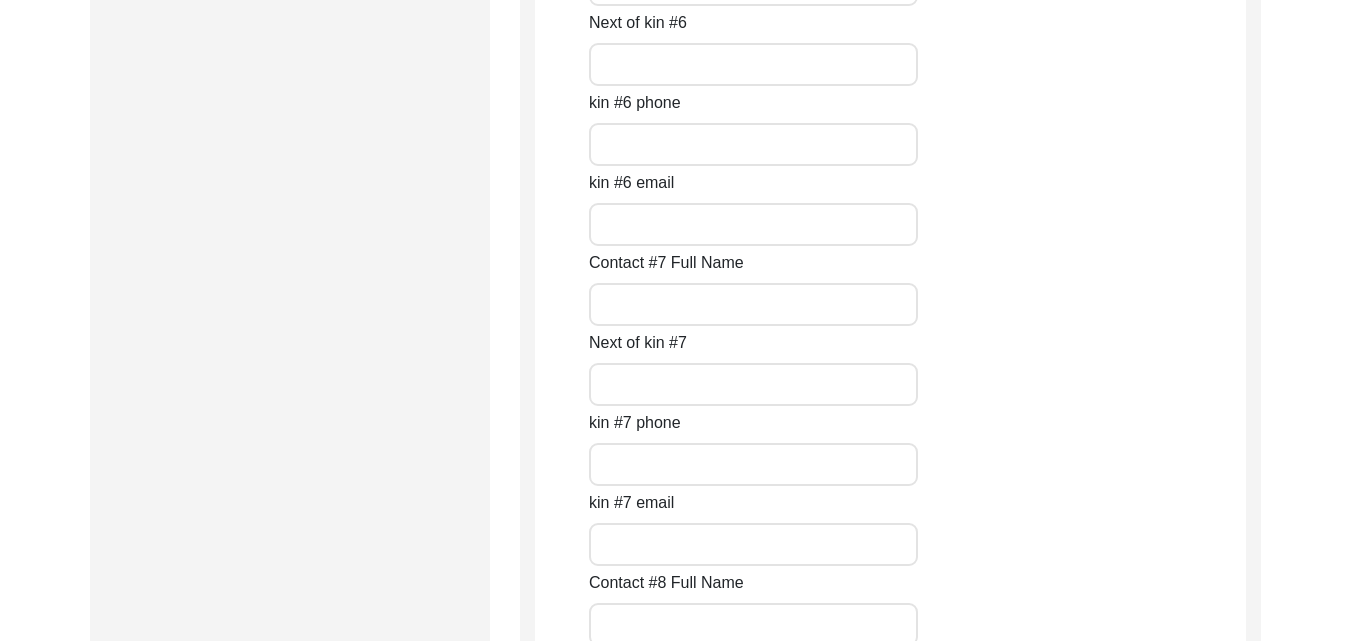 scroll, scrollTop: 9040, scrollLeft: 0, axis: vertical 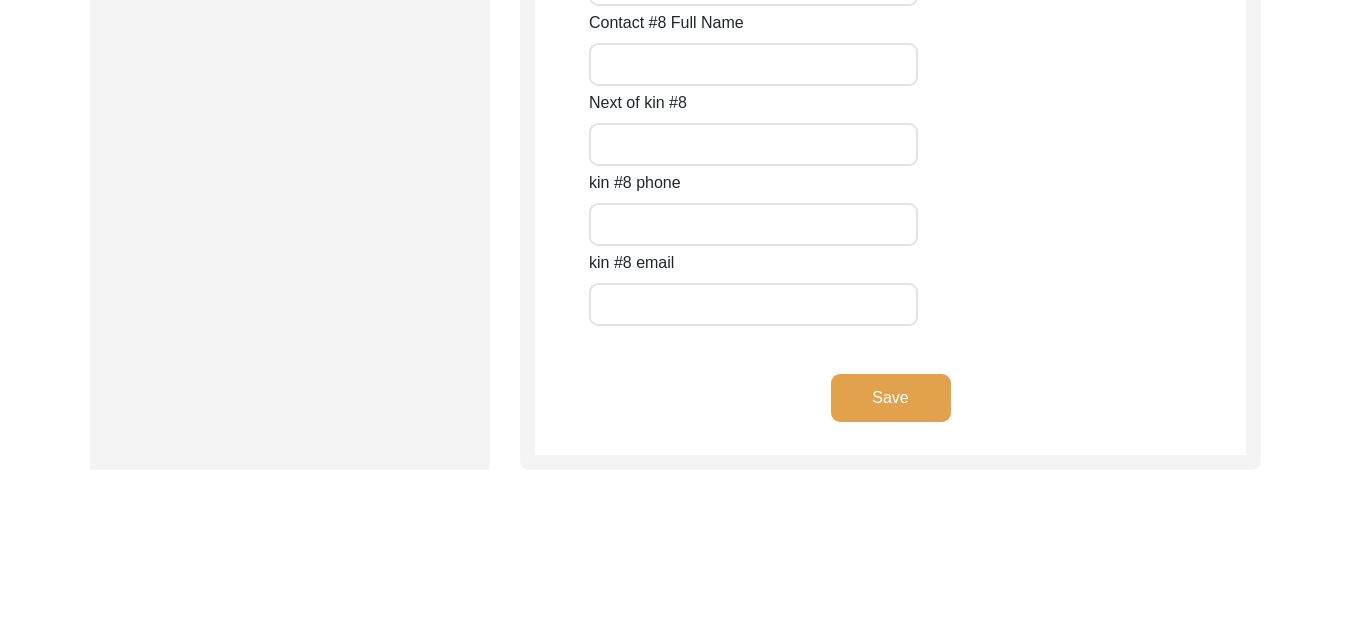 type on "info@[DOMAIN].co.uk" 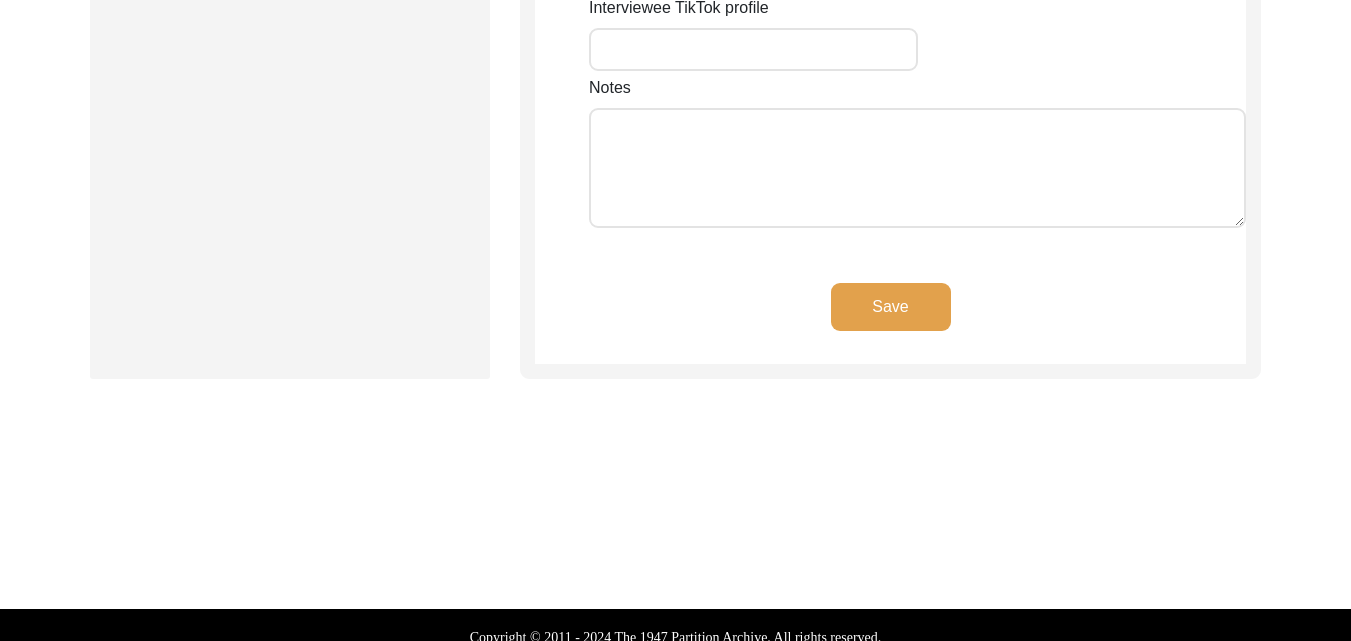 type on "2" 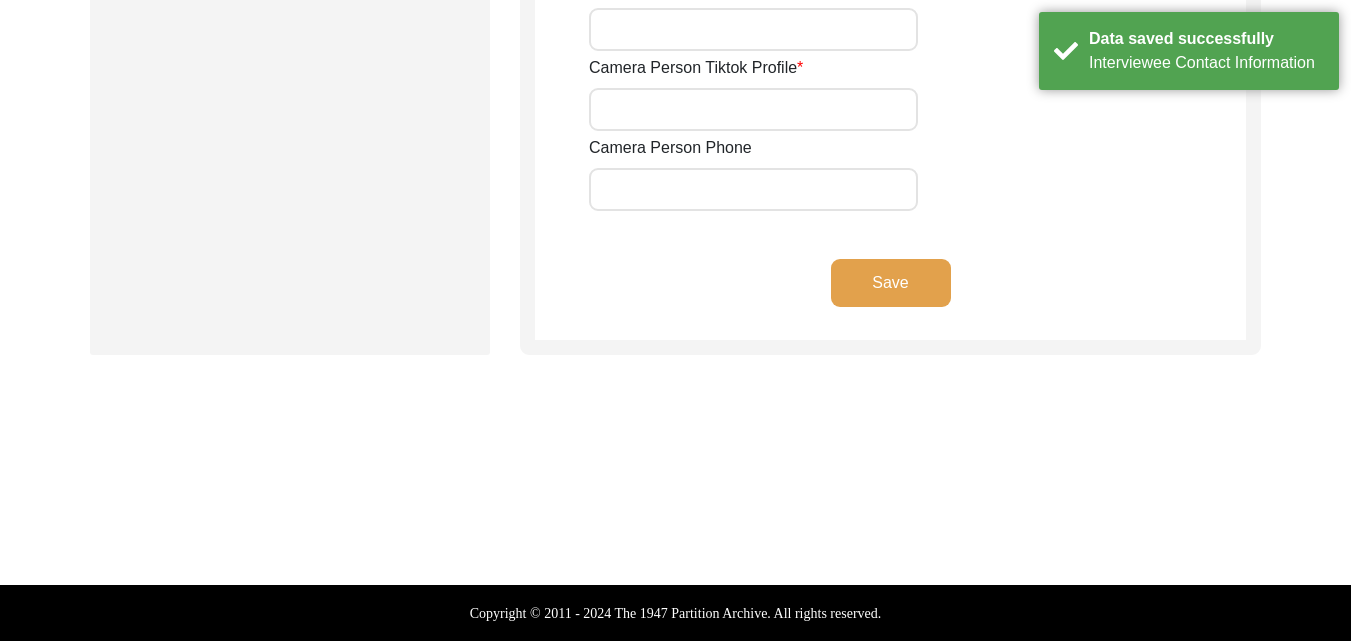 scroll, scrollTop: 1285, scrollLeft: 0, axis: vertical 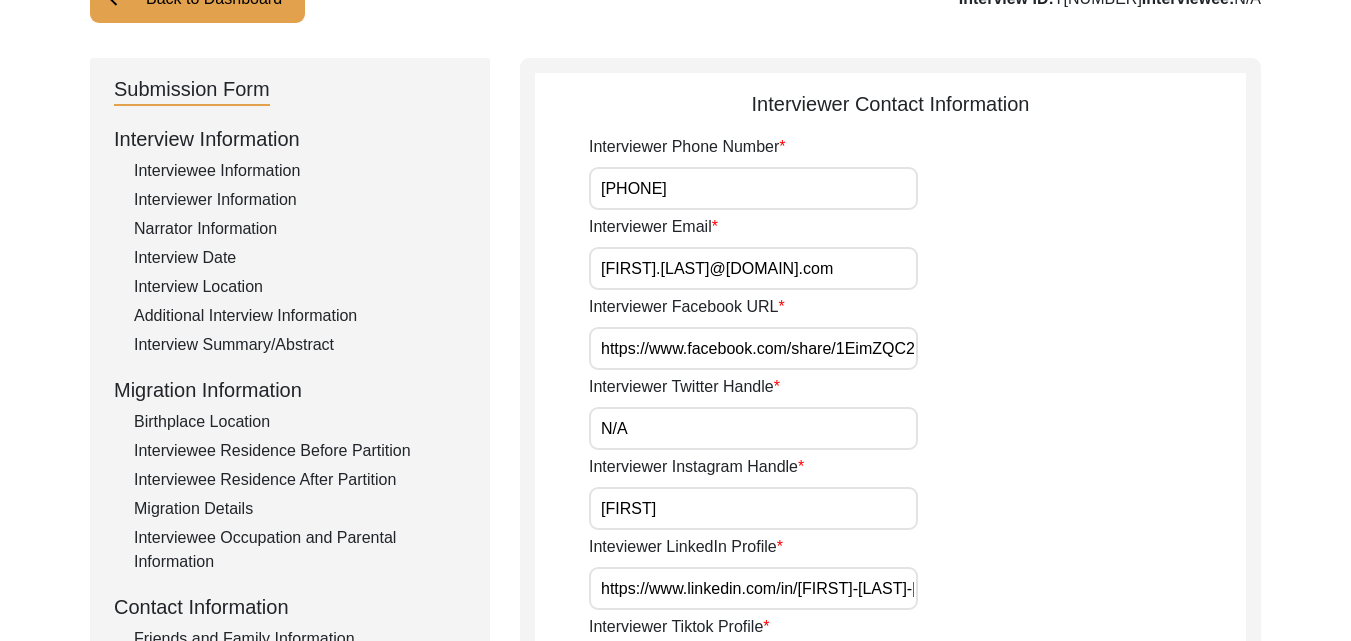 click on "Interview Summary/Abstract" 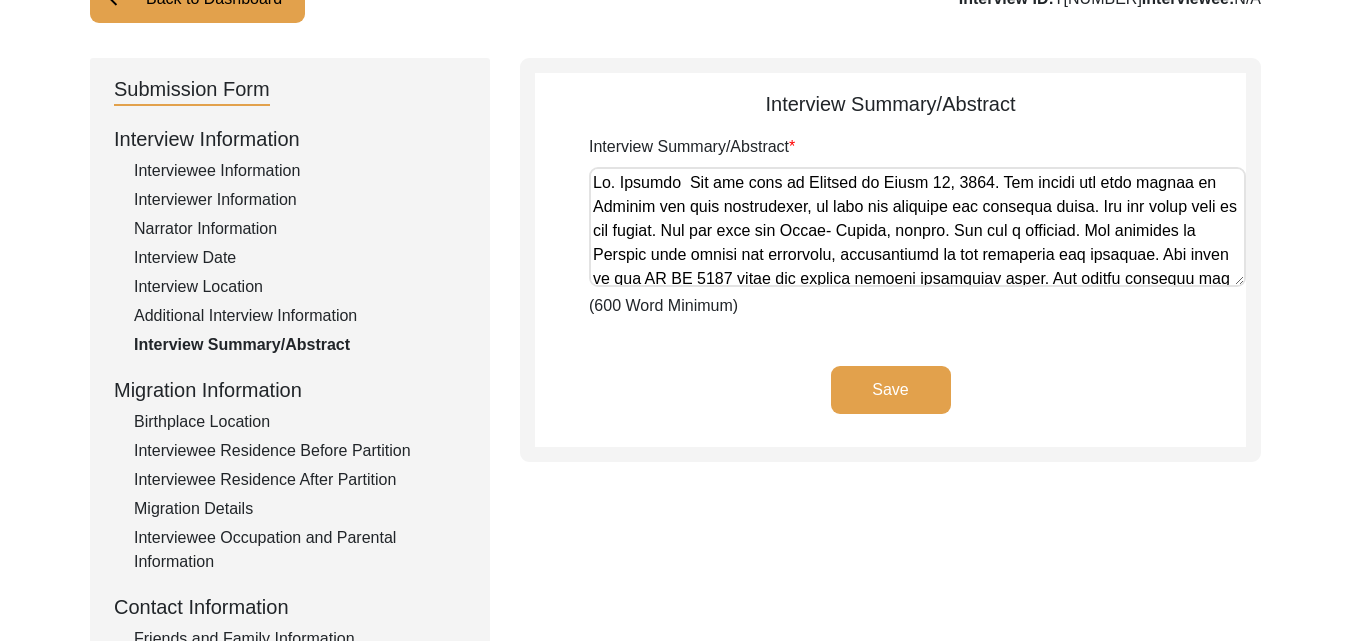click on "Interview Summary/Abstract" at bounding box center [917, 227] 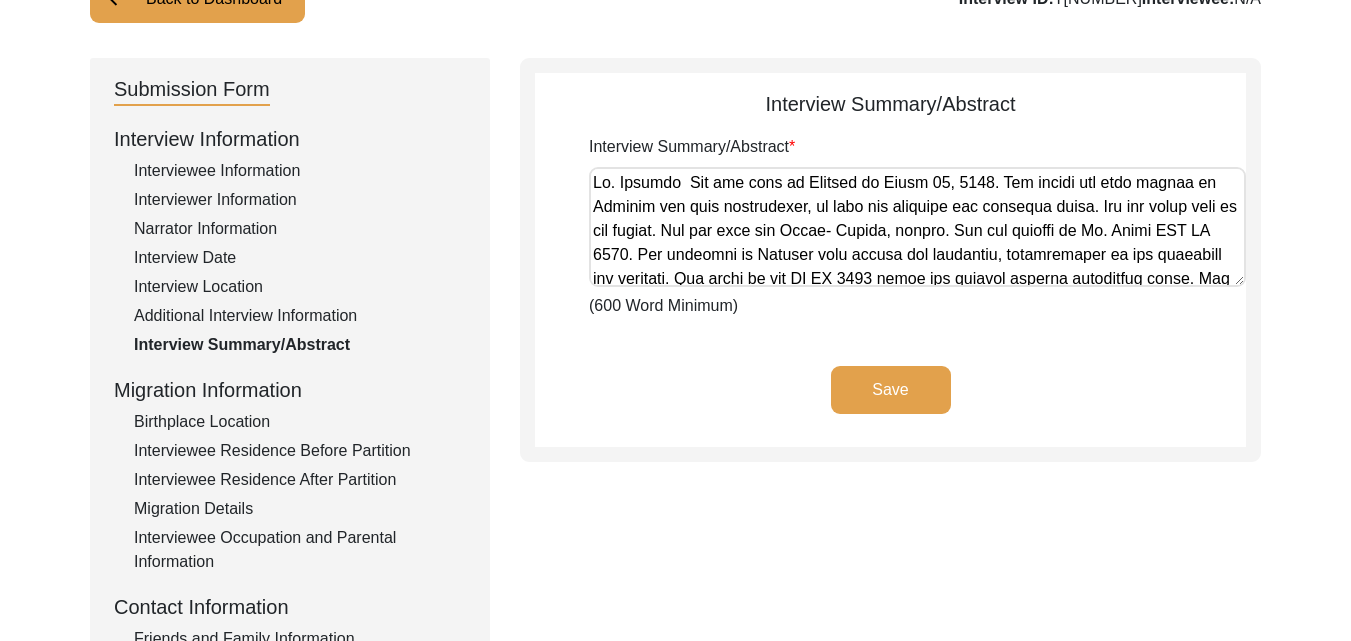 click on "Interview Summary/Abstract" at bounding box center (917, 227) 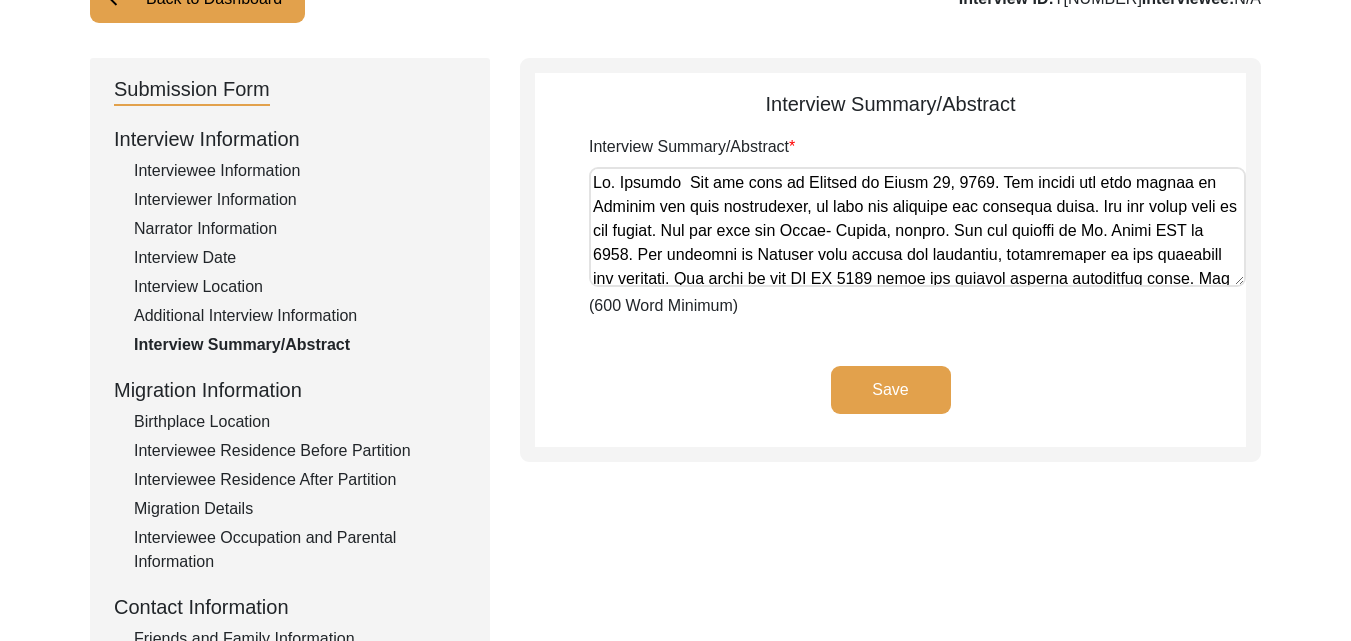 click on "Interview Summary/Abstract" at bounding box center [917, 227] 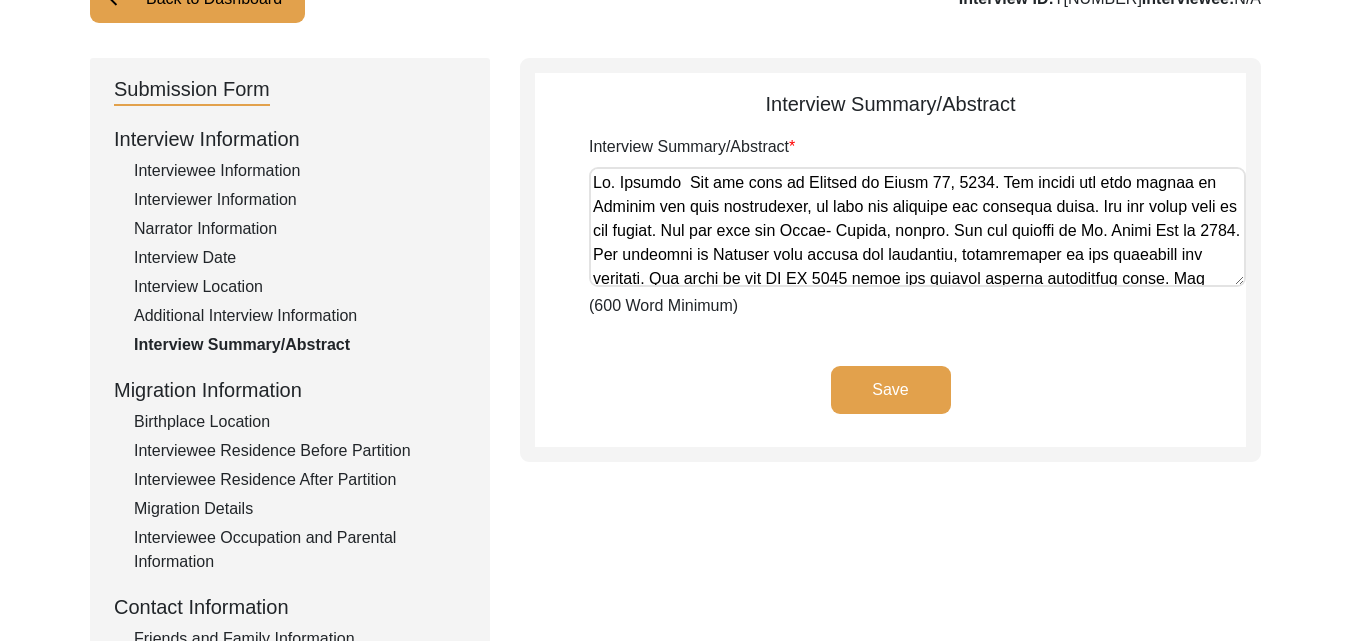 type on "Ms. [LAST] [LAST] was born in [CITY] on [MONTH] [DD], [YYYY]. The family had been living in [CITY] for many generations, on both the maternal and paternal sides. She has never been to the school. She can read the Quran- [PROPER_NAME], though. She got married to Mr. [LAST] [LAST] in [YYYY]. She migrated to [CITY] just before the partition, contributing to the bloodshed and division. She moved to the [COUNTRY] IN [YYYY] after her husband secured employment there. The family received the news of an augmented partition from the family of one of her sisters who lived in [CITY]. The family continued to believe that they will not have to migrate from their ancestral home. Ms. [LAST] who had gotten married recently migrated to [CITY] along with her husband.
During the ensuing violence, all the Muslims of the locality moved to her father's haveli. All the ladies and children were locked in a room on the first floor. All the men with the weapons they couldn't collect were protecting them on the ground floor. Ms. [LAST]'s father had a gun sin..." 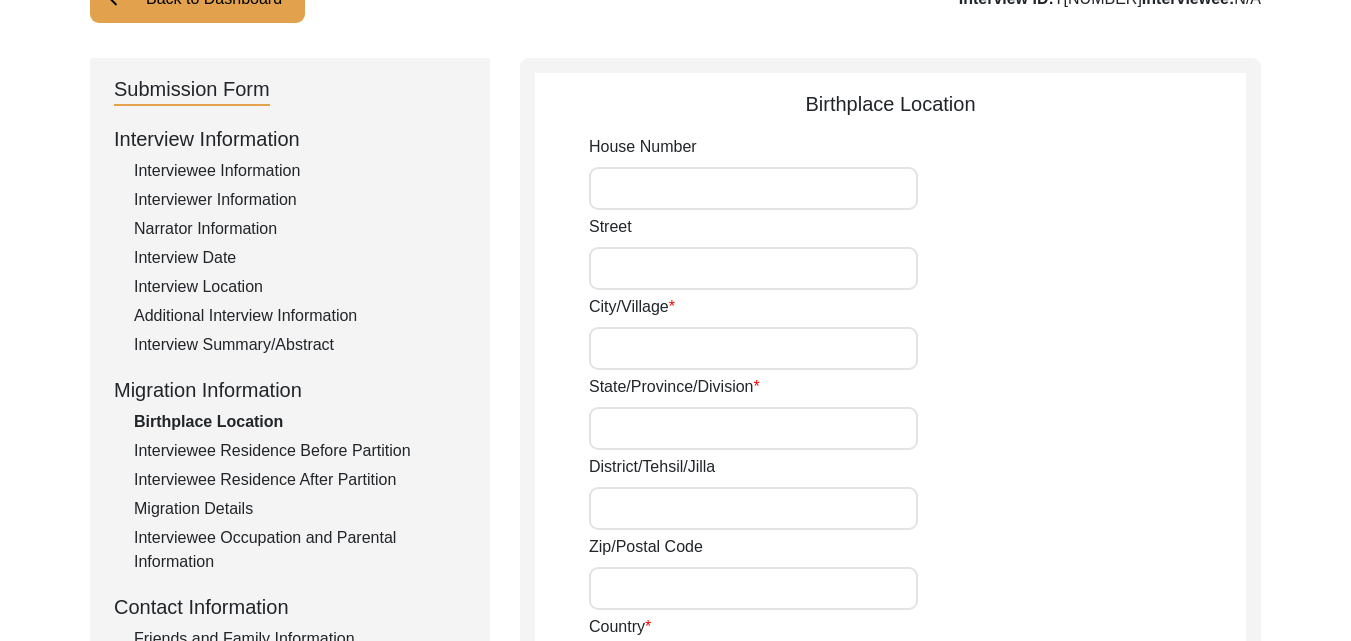type on "N/A" 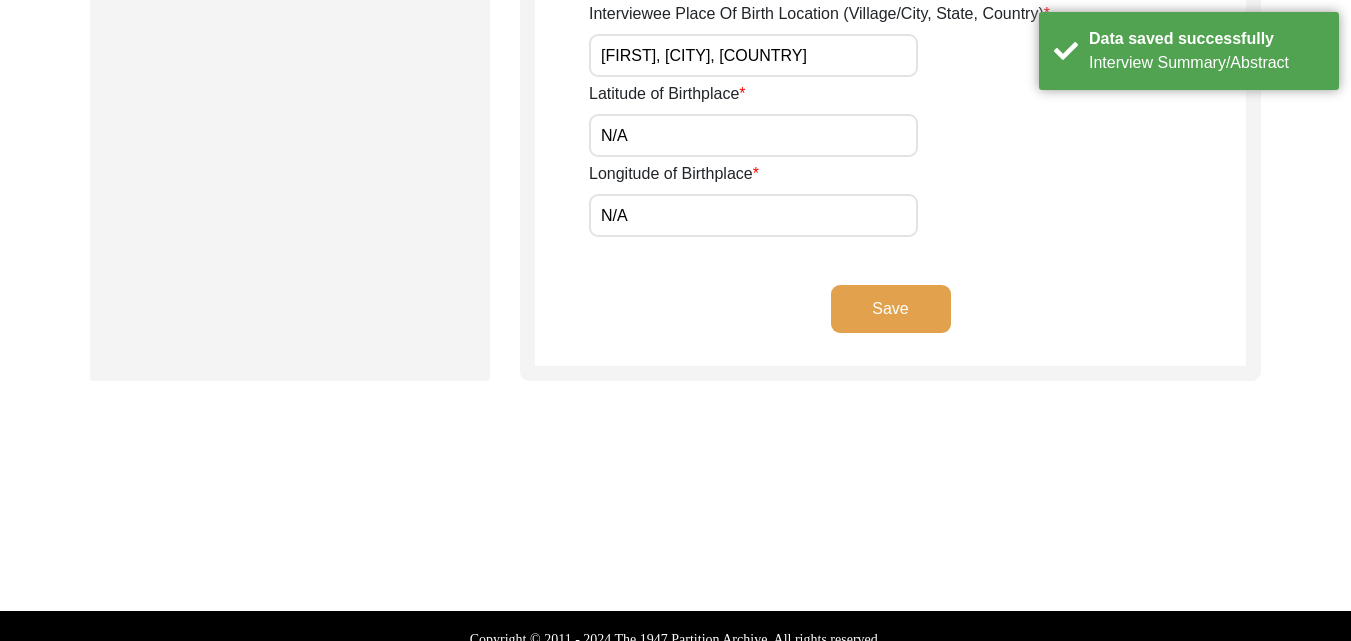 scroll, scrollTop: 1176, scrollLeft: 0, axis: vertical 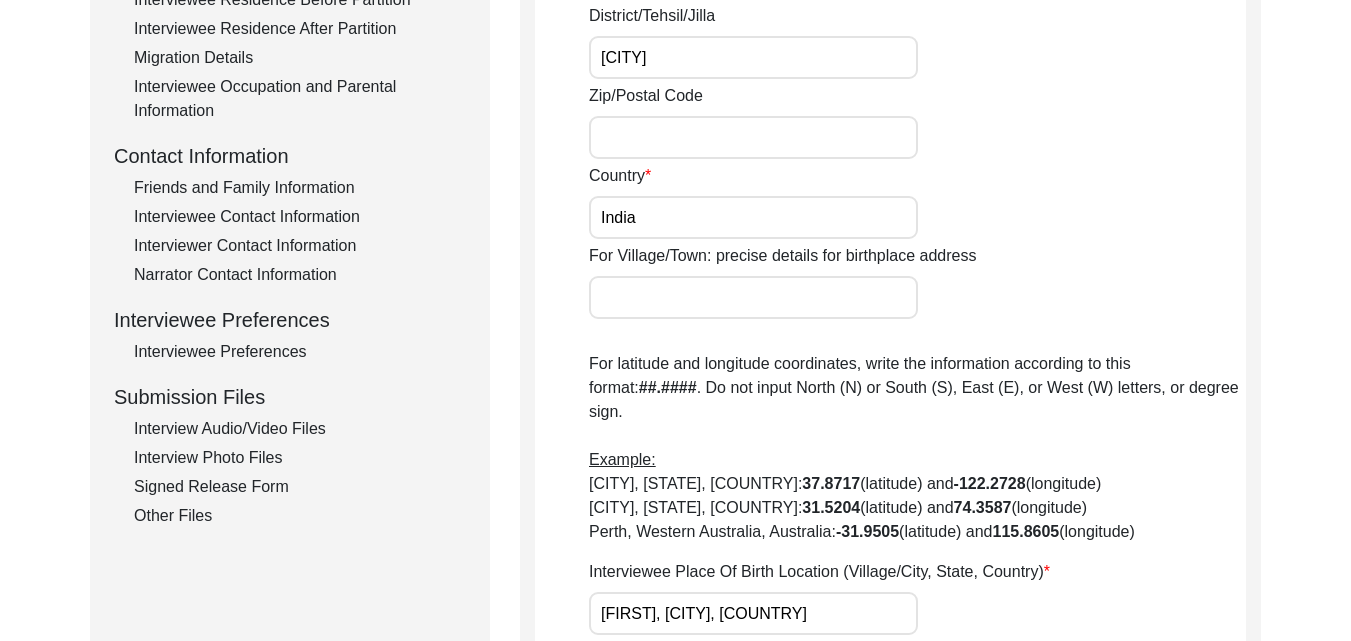 click on "Interview Photo Files" 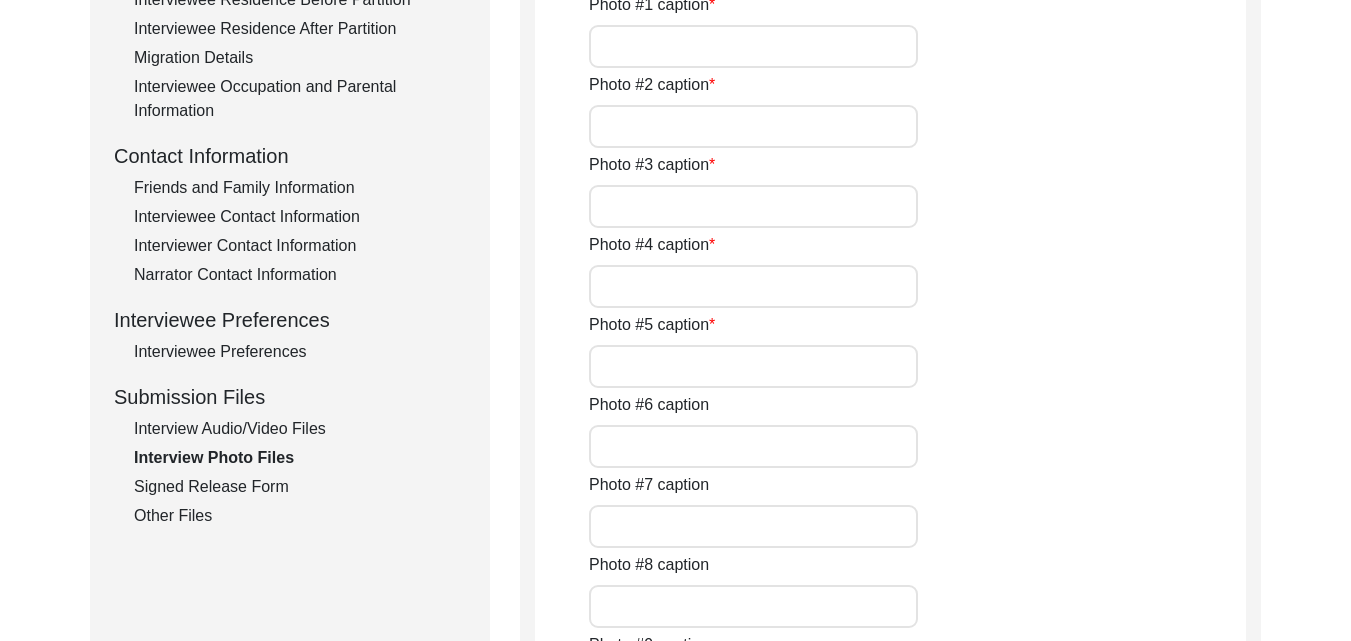 scroll, scrollTop: 56, scrollLeft: 0, axis: vertical 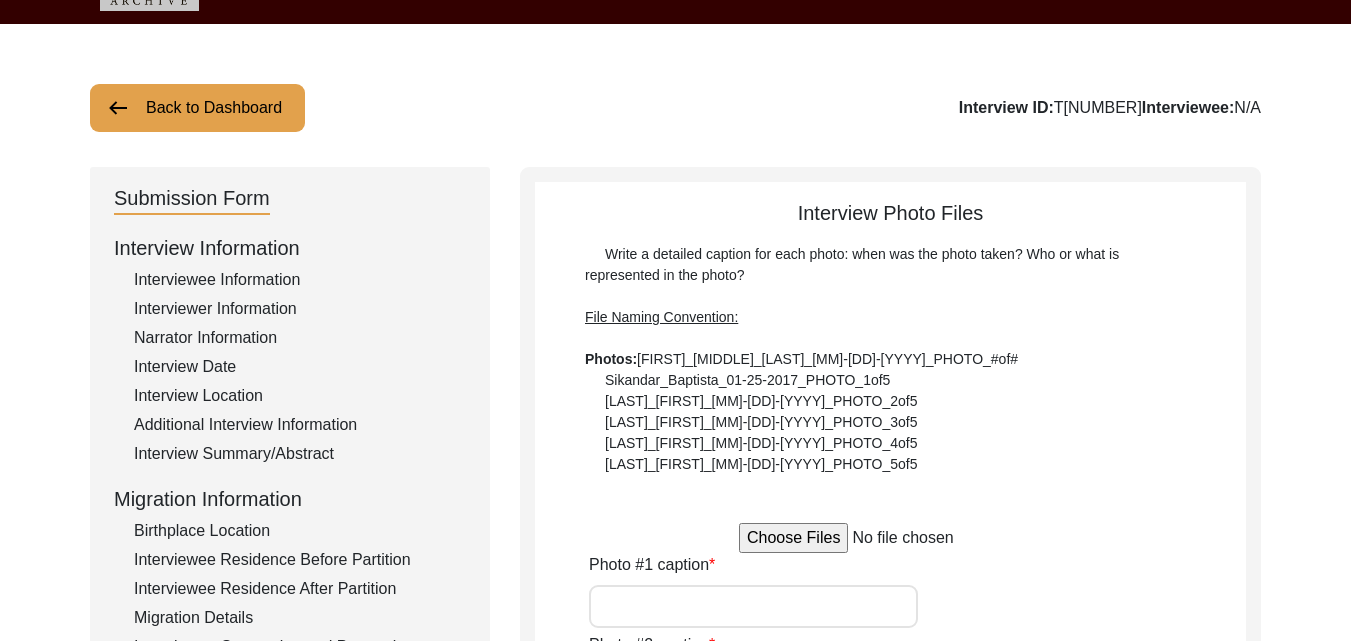 click at bounding box center (890, 538) 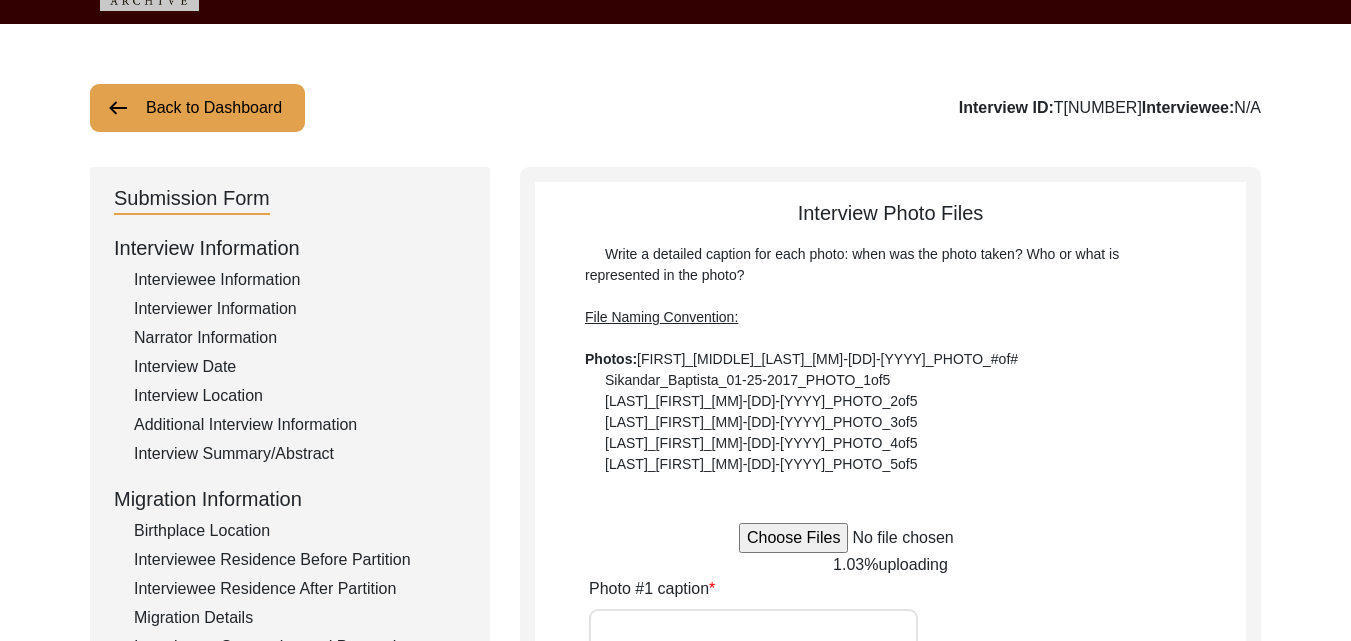 click at bounding box center [890, 538] 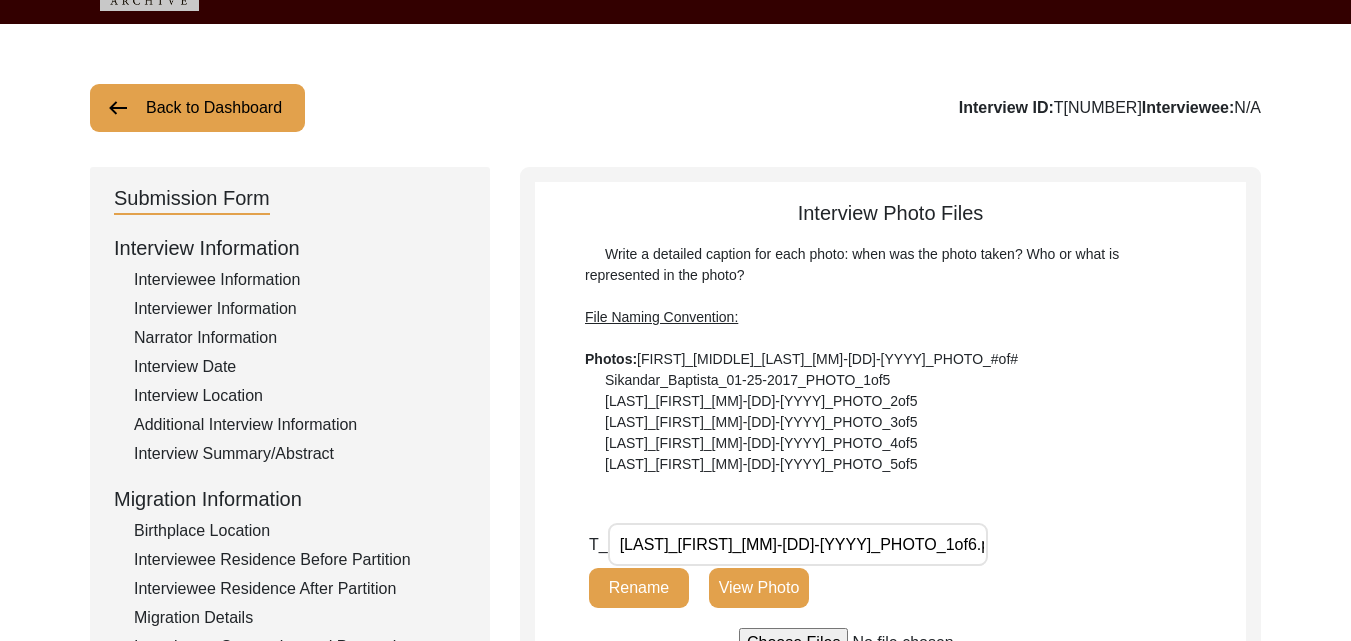 type on "C:\fakepath\[LAST]_[FIRST]_[MM]-[DD]-[YYYY]_PHOTO_2of6.png" 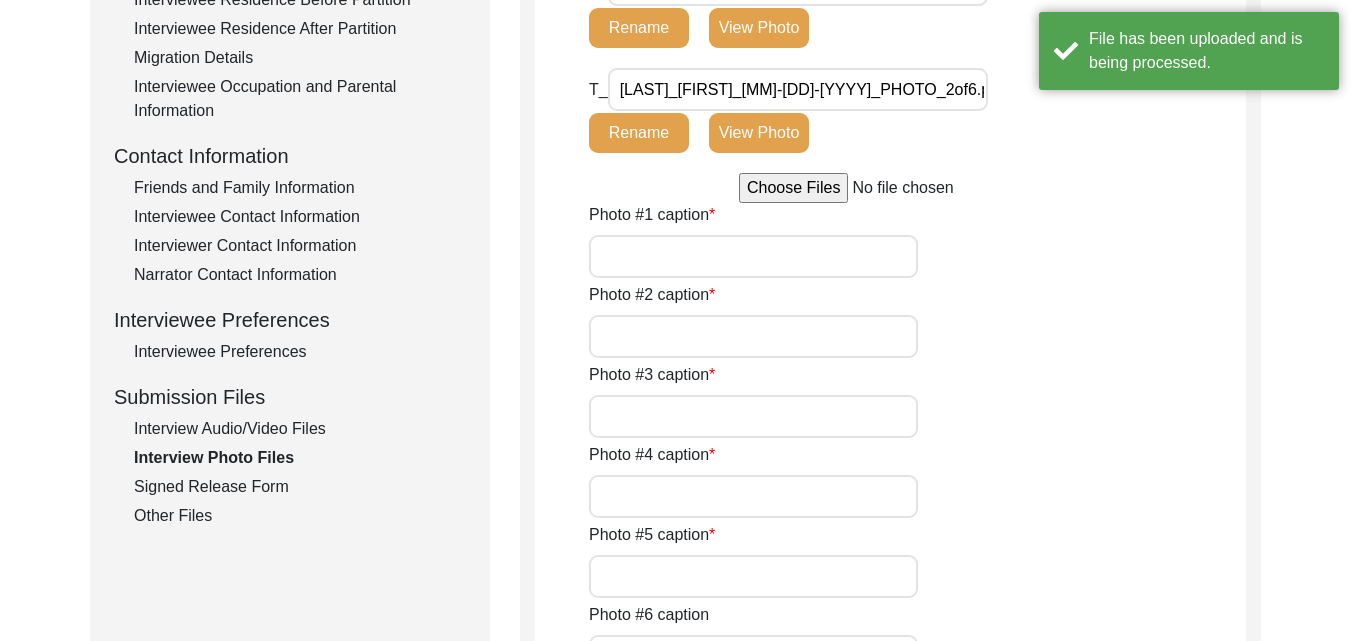 click at bounding box center [890, 188] 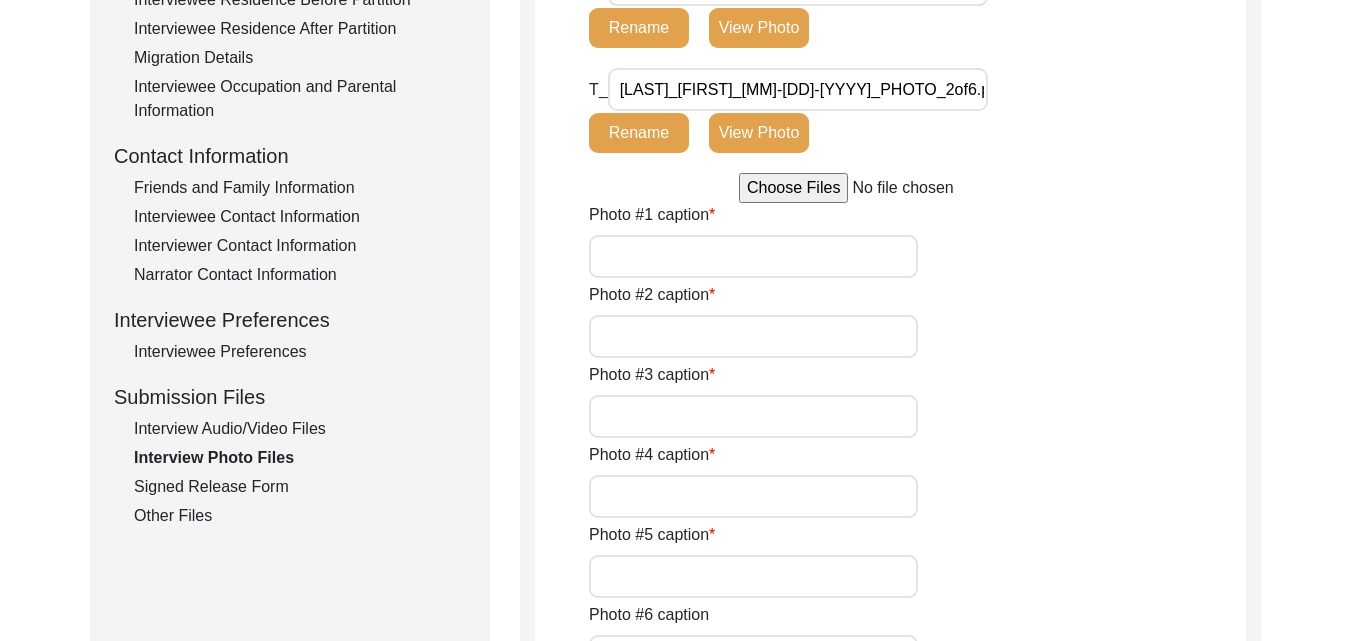 type on "C:\fakepath\[LAST]_[FIRST]_[MM]-[DD]-[YYYY]_PHOTO_3of6.png" 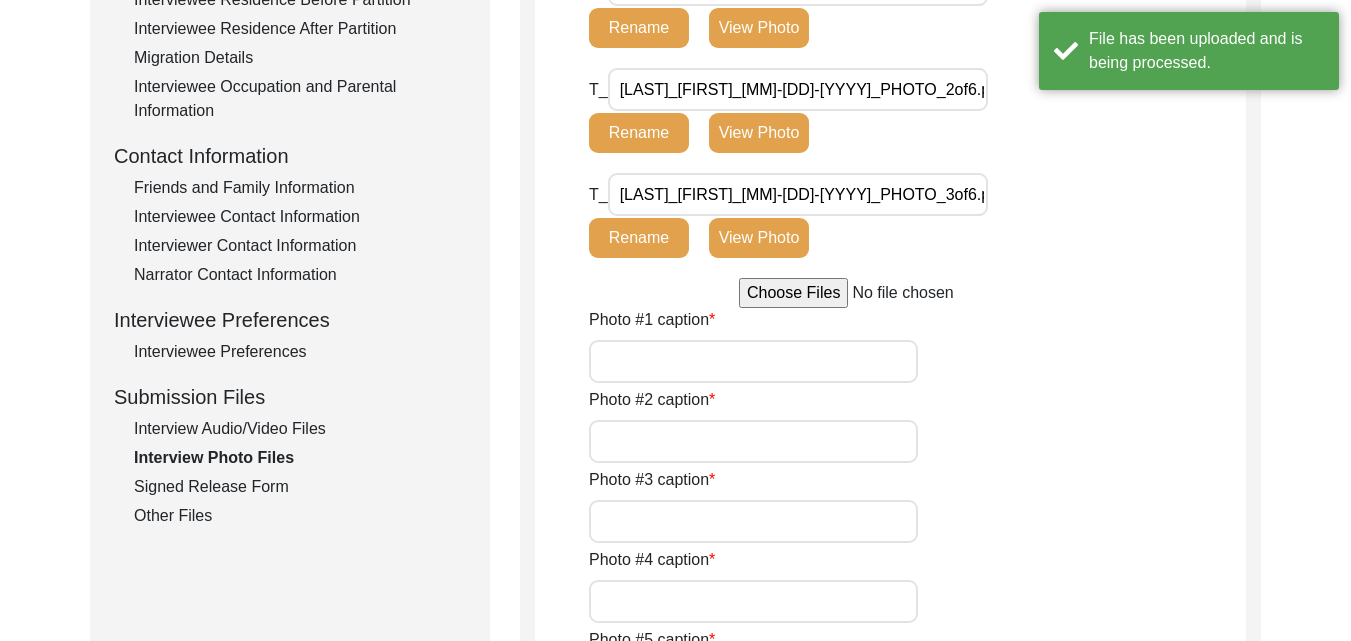 click at bounding box center [890, 293] 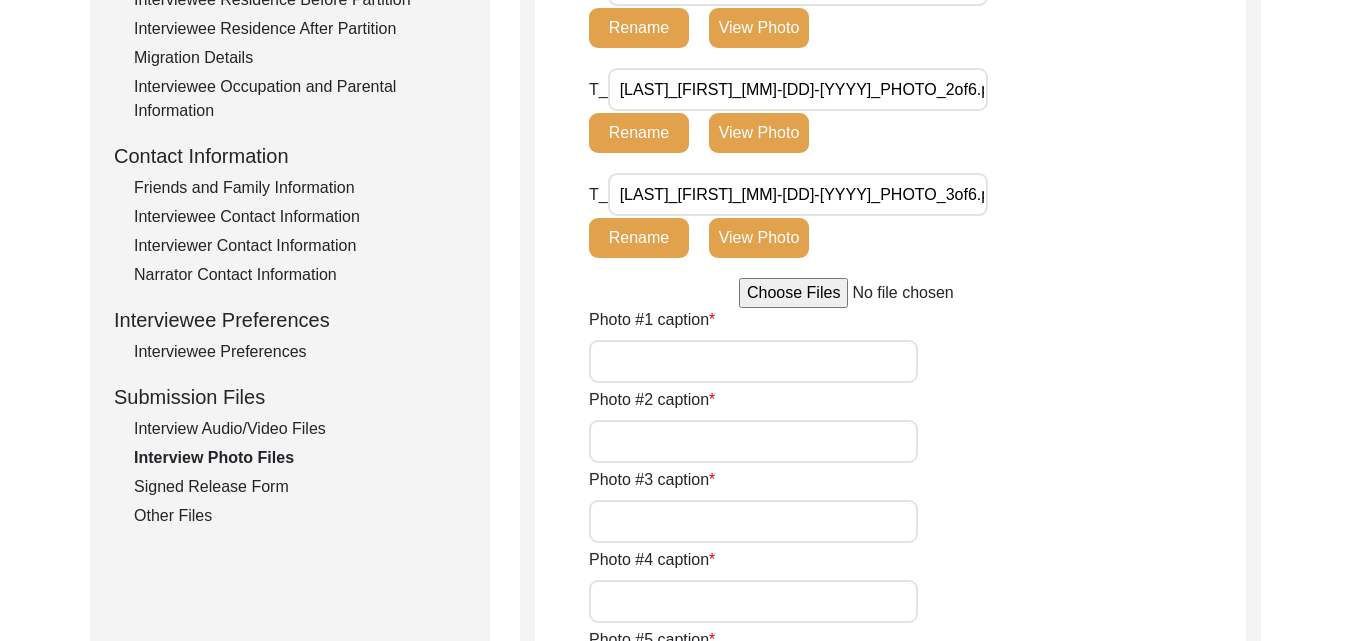 type on "C:\fakepath\[LAST]_[FIRST]_[MM]-[DD]-[YYYY]_PHOTO_4of6.png" 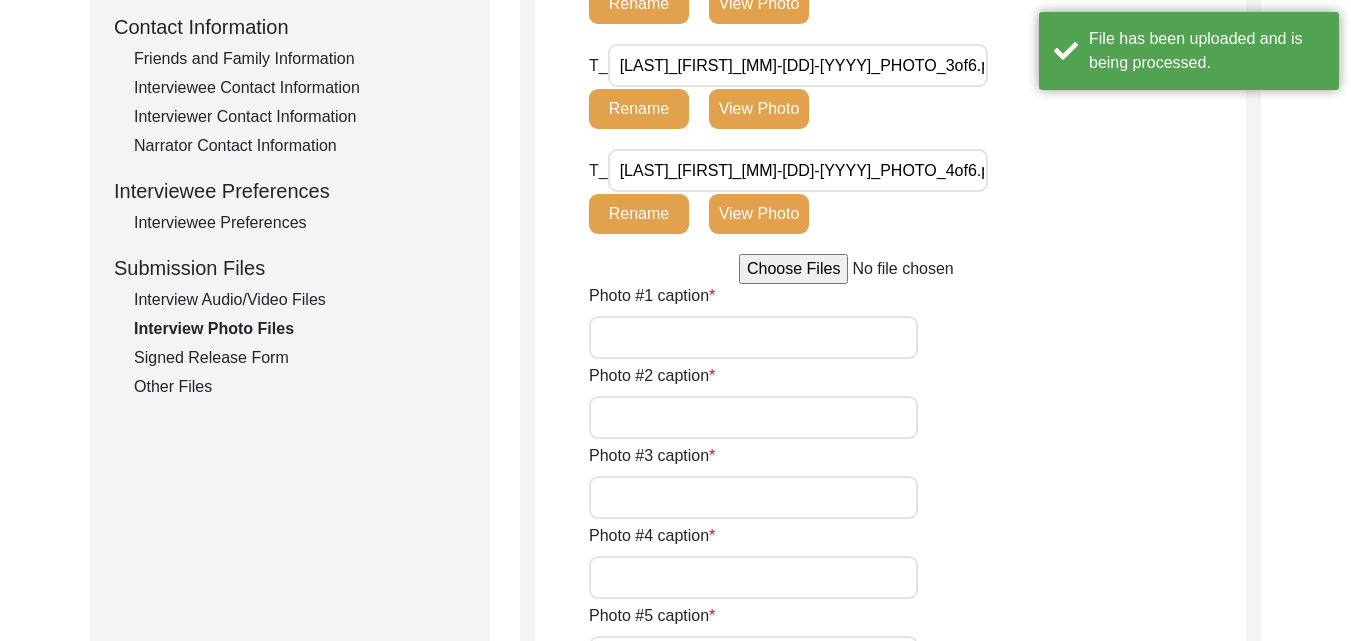 scroll, scrollTop: 776, scrollLeft: 0, axis: vertical 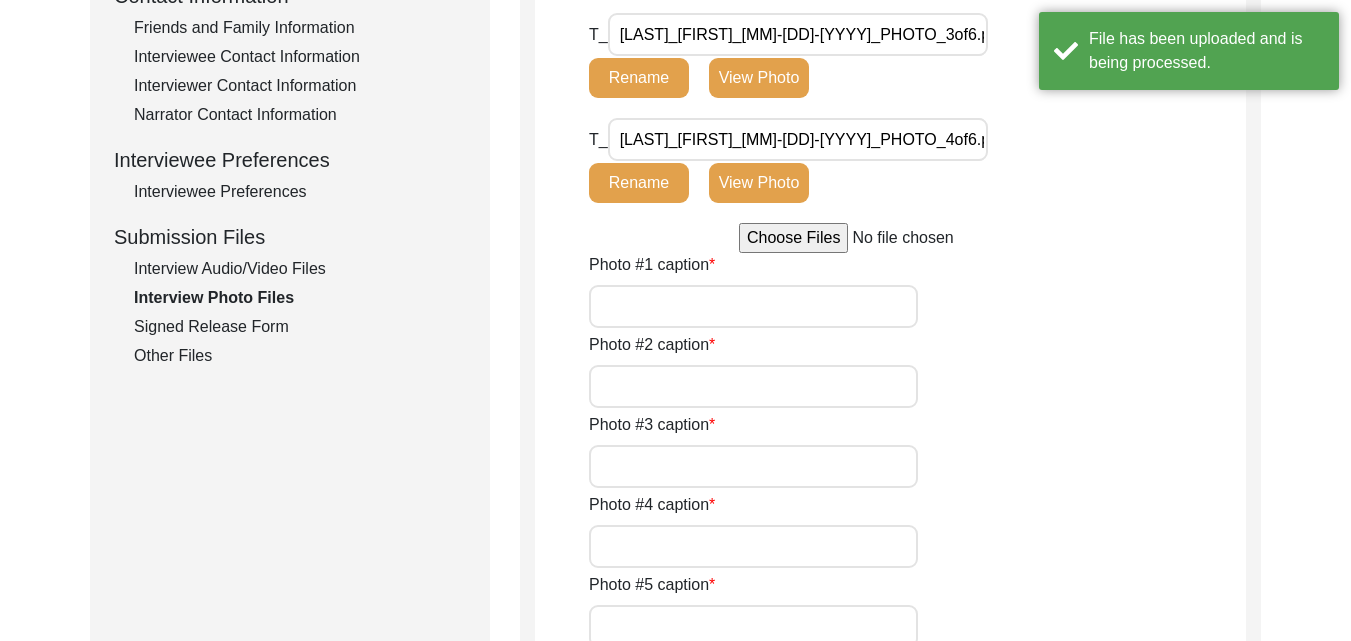 click at bounding box center [890, 238] 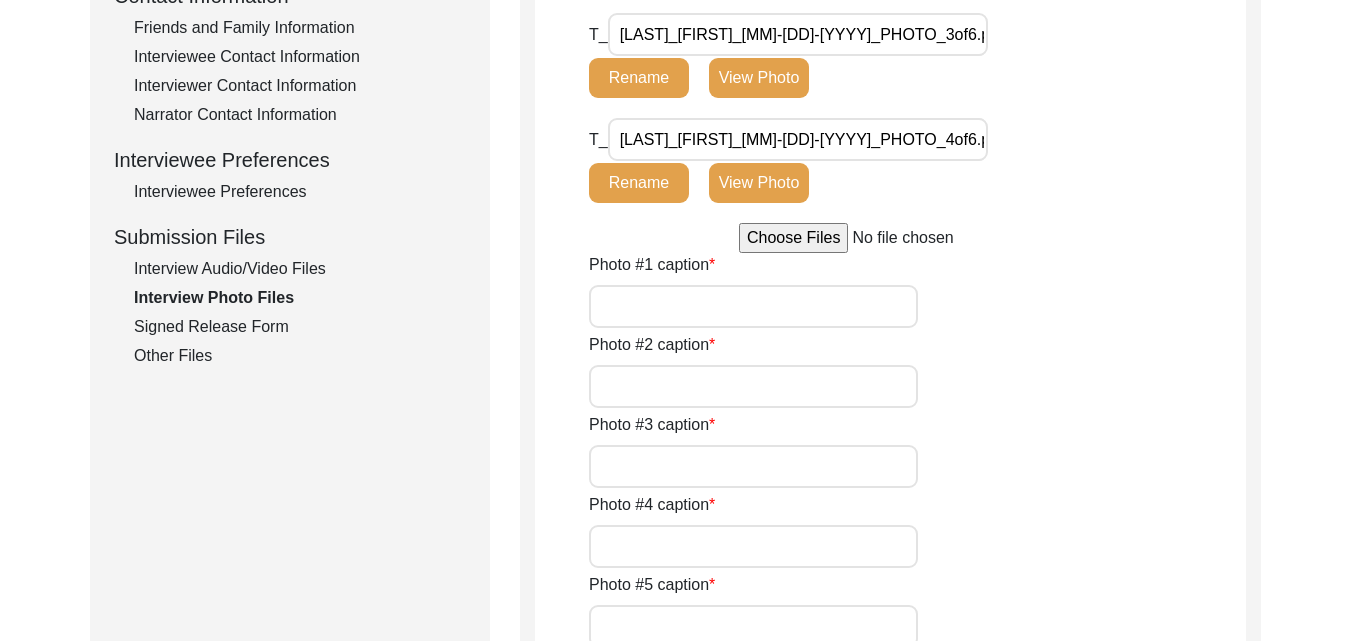 type on "C:\fakepath\[LAST]_[FIRST]_[MM]-[DD]-[YYYY]_PHOTO_5of6.png" 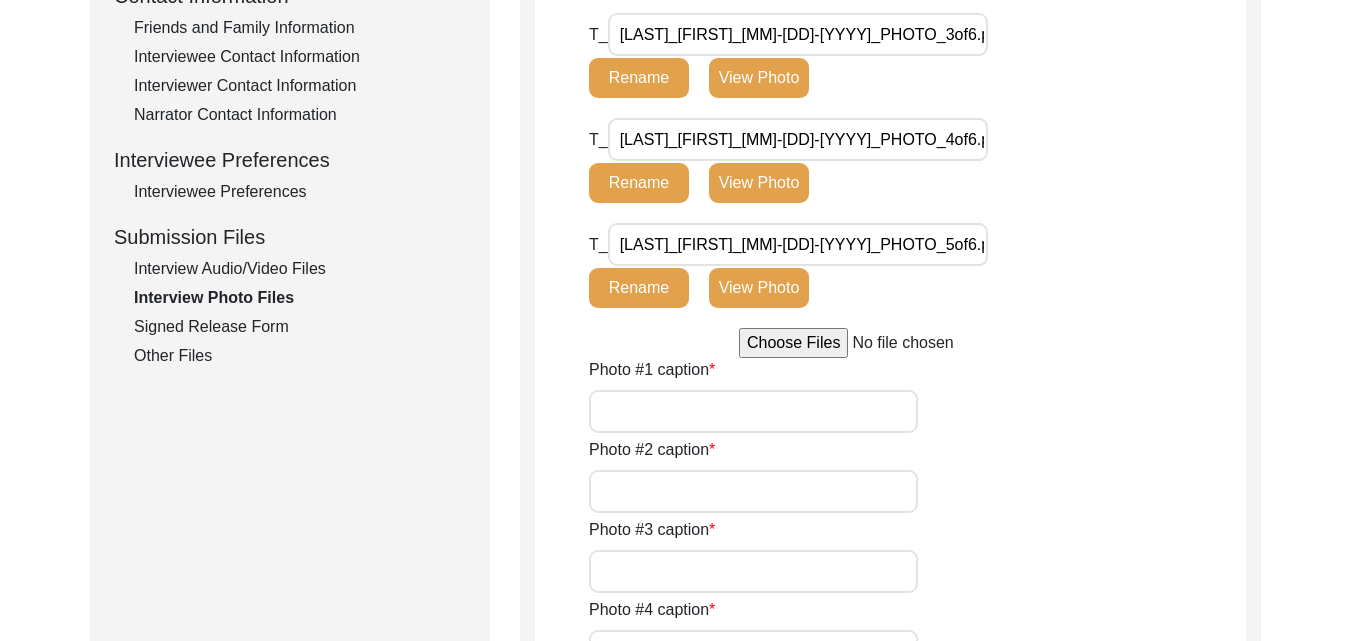 click at bounding box center (890, 343) 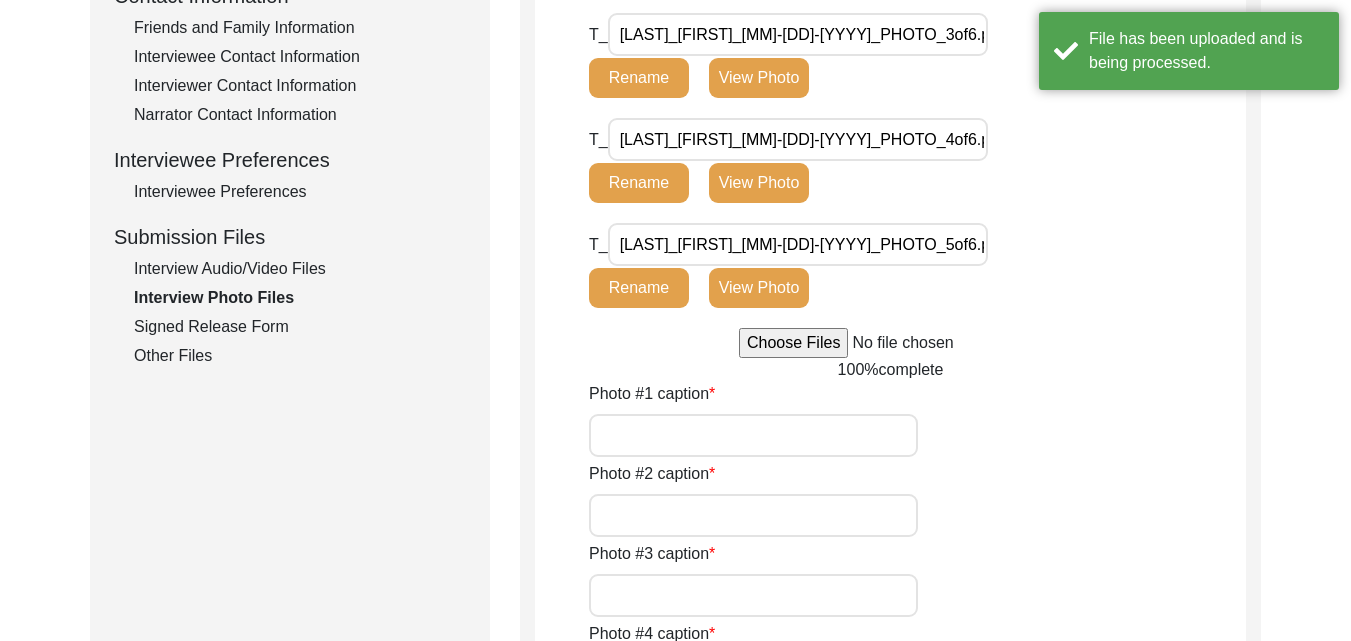 type 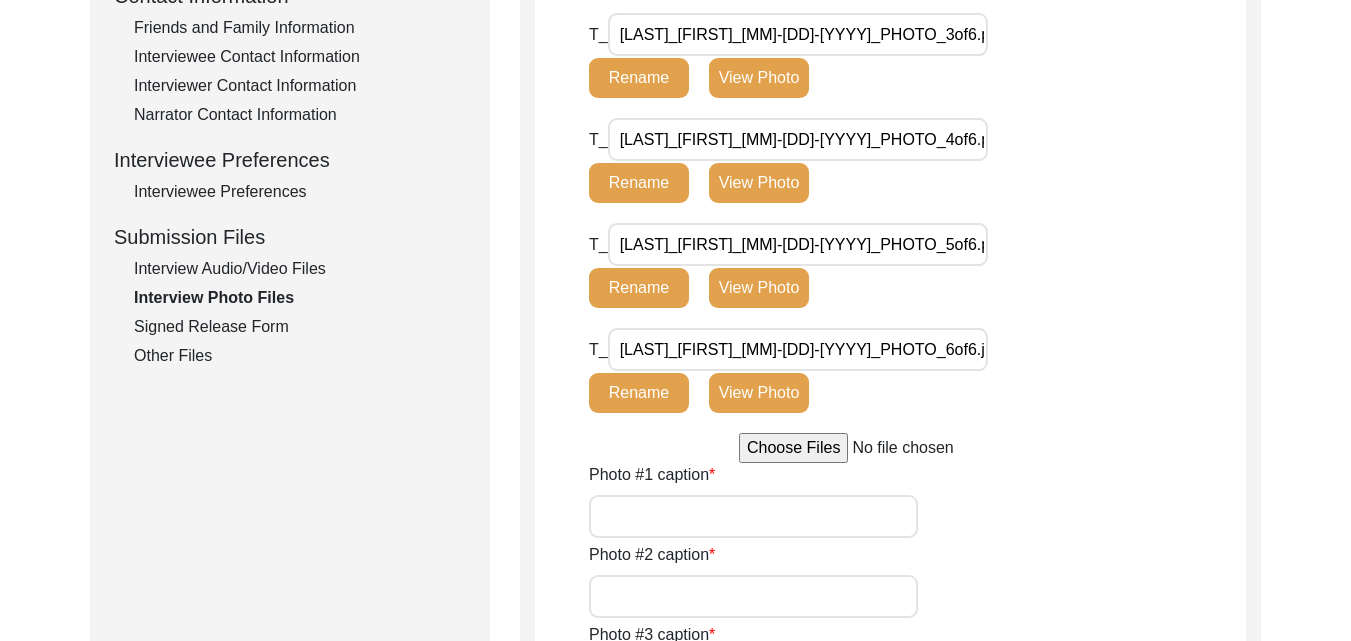 click on "Photo #1 caption" at bounding box center (753, 516) 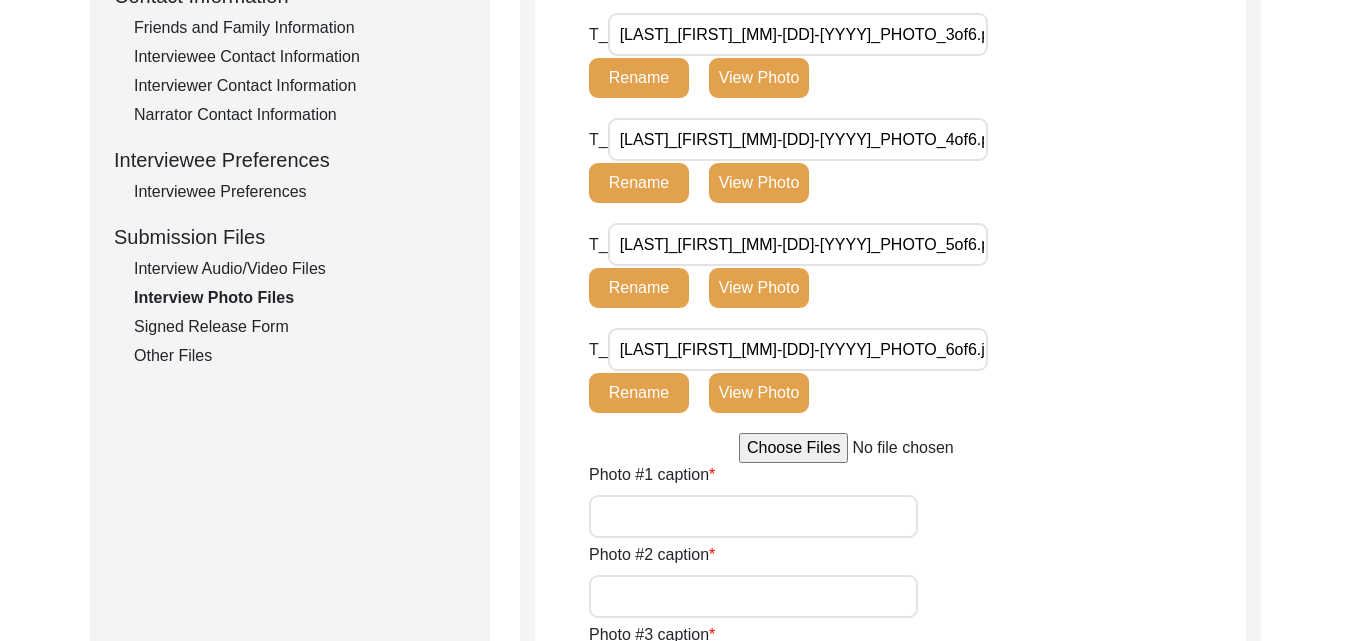 paste on "Ms [LAST] [LAST], aged [AGE]" 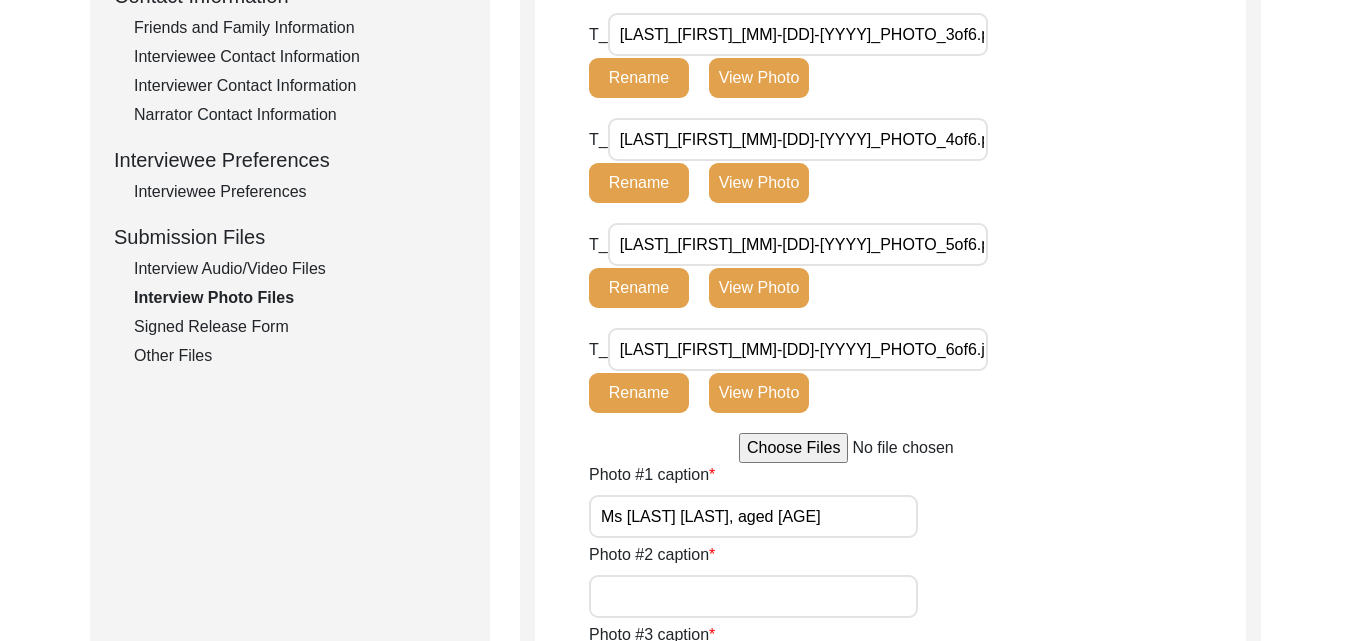 type on "Ms [LAST] [LAST], aged [AGE]" 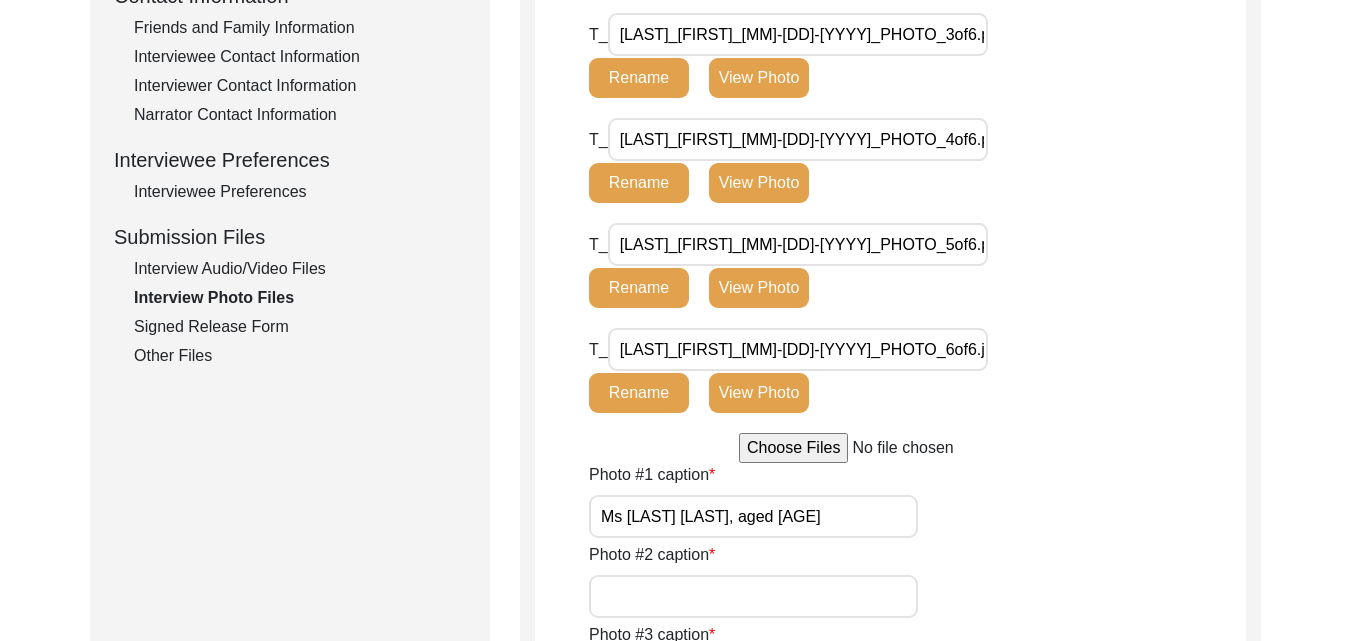 click on "Photo #2 caption" at bounding box center [753, 596] 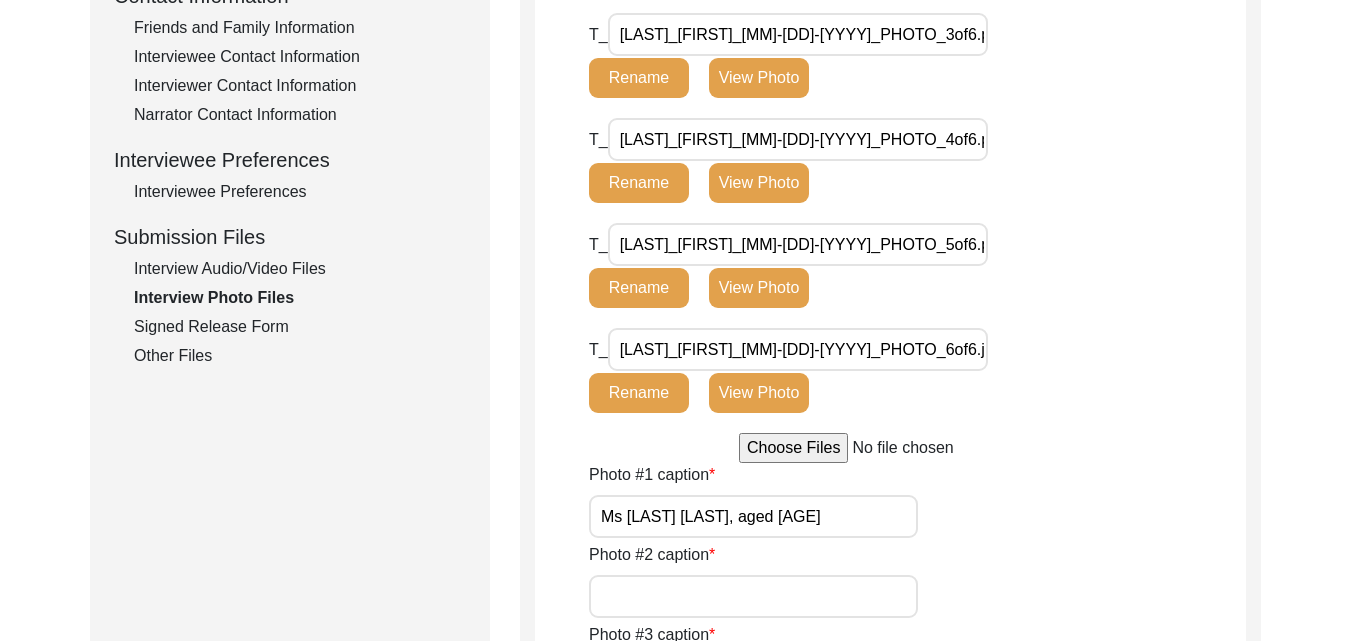 paste on "Ms [LAST] [LAST] with daughter, [FIRST] [LAST], grand-daughter [FIRST] [LAST] [LAST], great-granddaughter [FIRST] [LAST] [LAST]. She now has 5 great-great grandchildren making her the elder of 5 living generations." 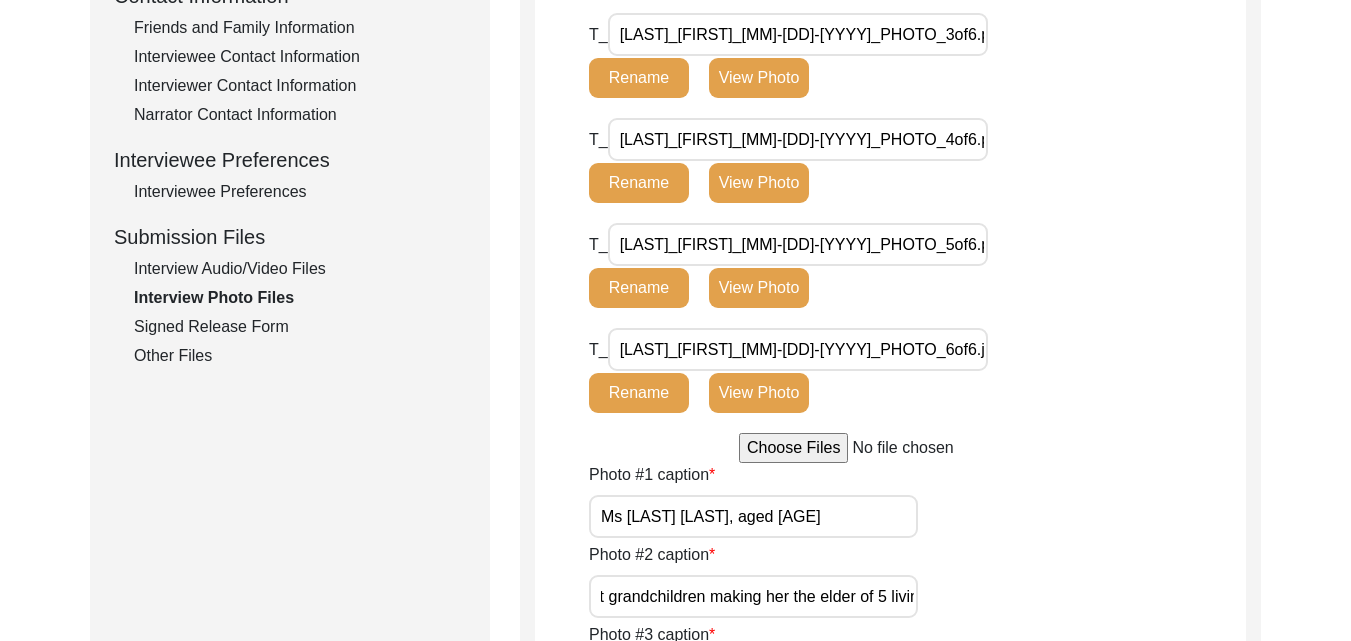 scroll, scrollTop: 0, scrollLeft: 1140, axis: horizontal 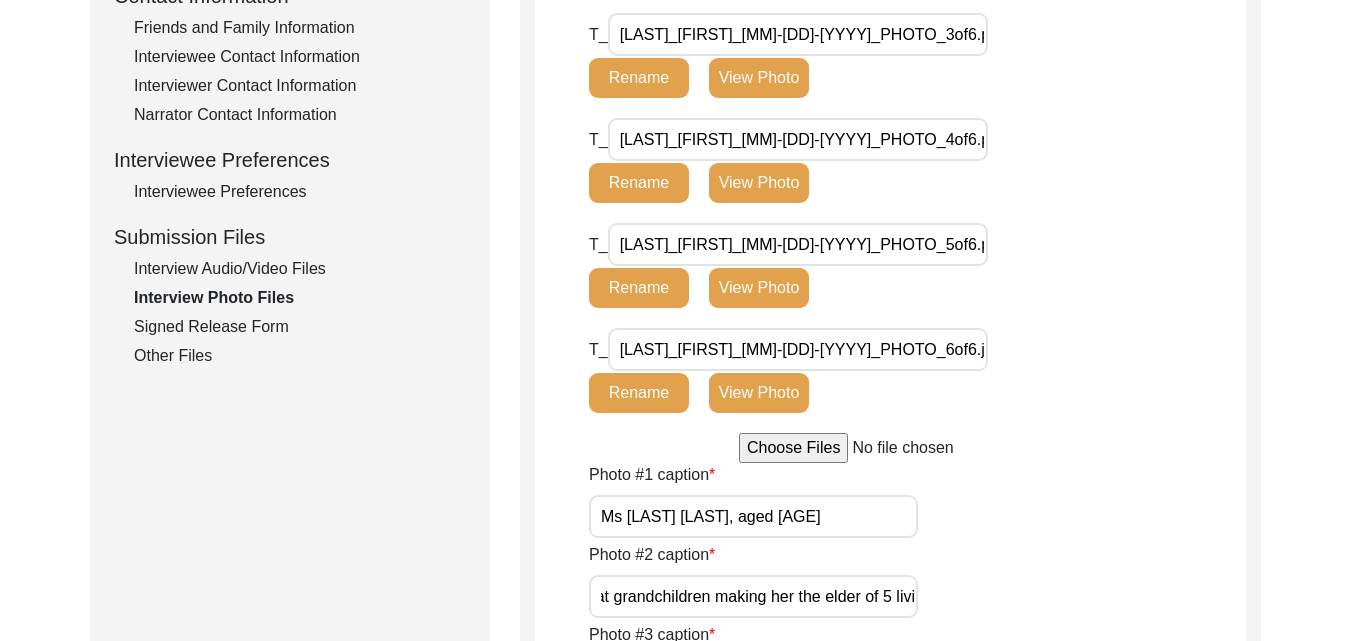type on "Ms [LAST] [LAST] with daughter, [FIRST] [LAST], grand-daughter [FIRST] [LAST] [LAST], great-granddaughter [FIRST] [LAST] [LAST]. She now has 5 great-great grandchildren making her the elder of 5 living generations" 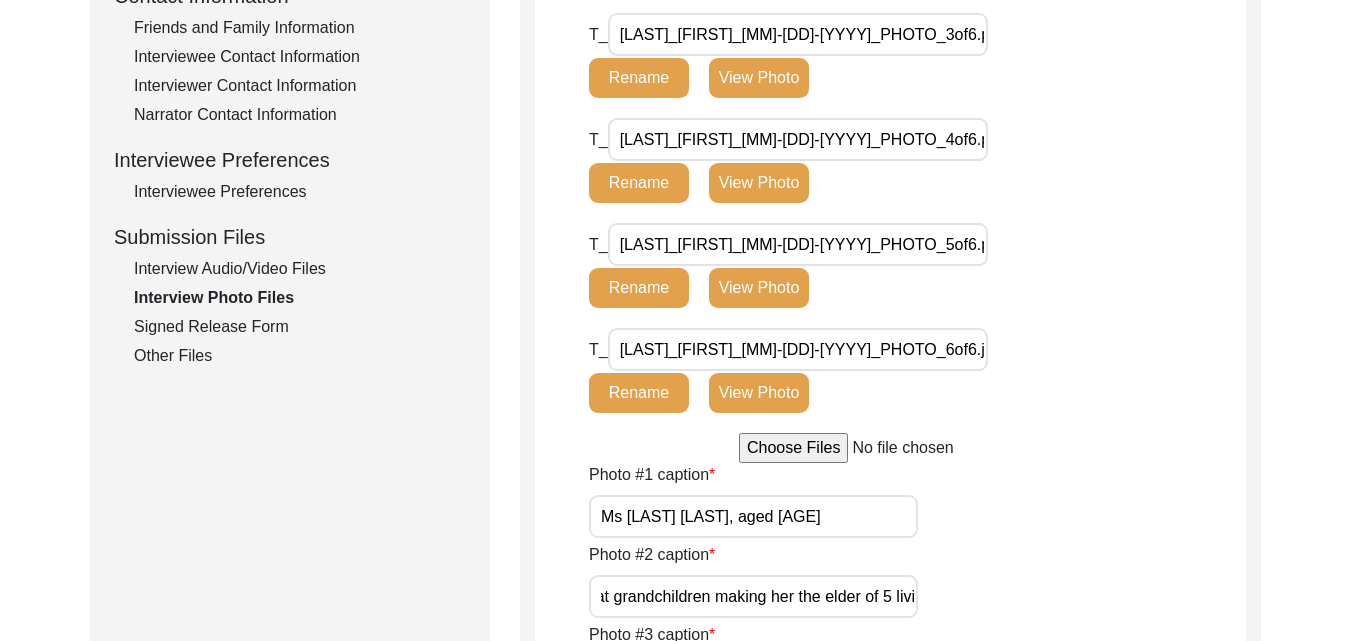 scroll, scrollTop: 0, scrollLeft: 0, axis: both 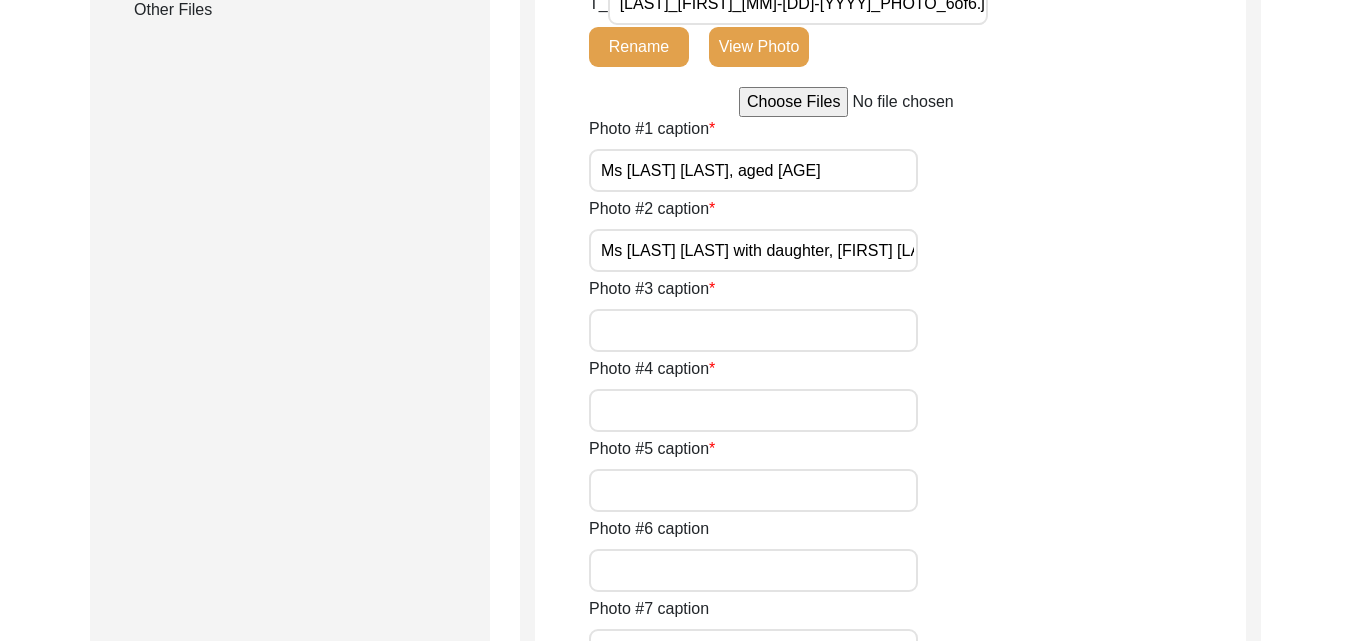 click on "Photo #3 caption" at bounding box center [753, 330] 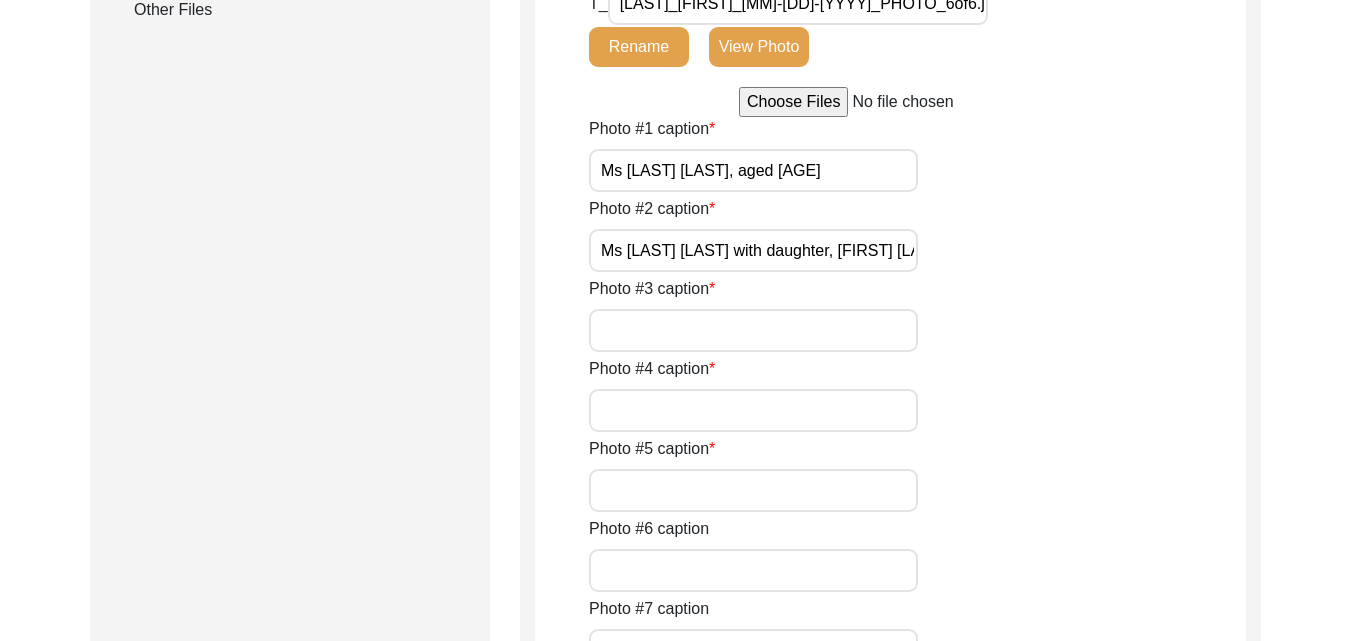 paste on "Ms [LAST] [LAST]'s children, the late [FIRST] [LAST], [FIRST] [LAST] and [FIRST] [LAST]" 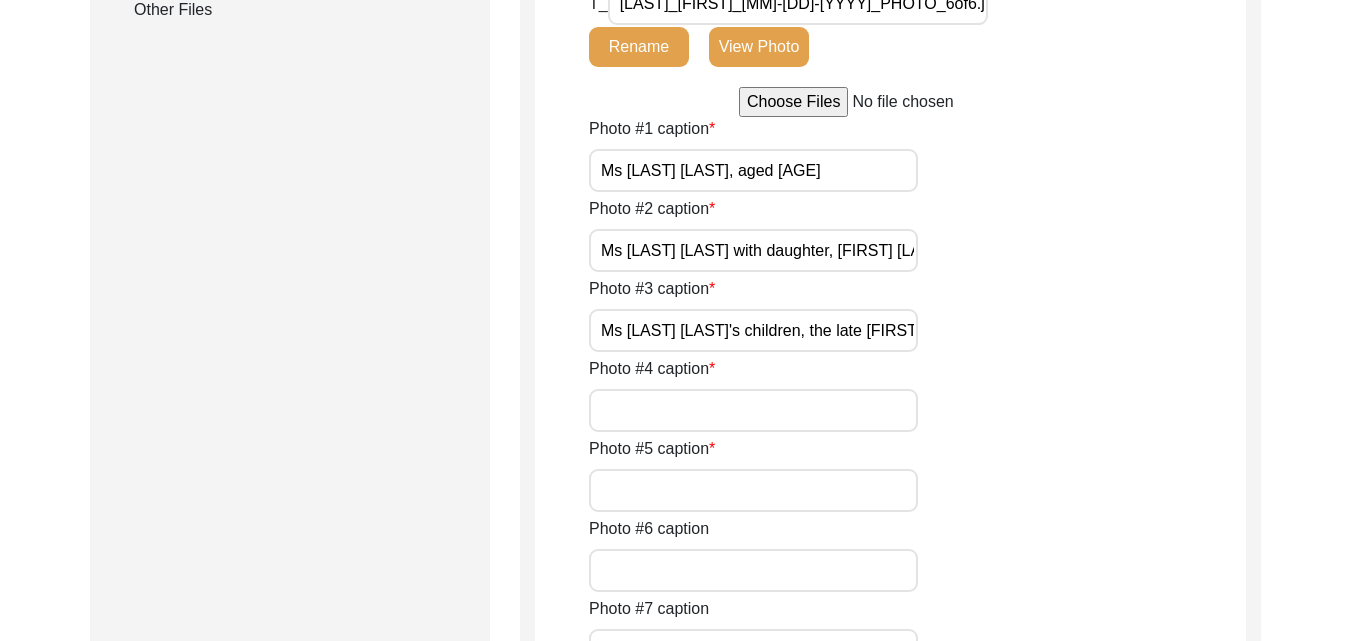 scroll, scrollTop: 0, scrollLeft: 249, axis: horizontal 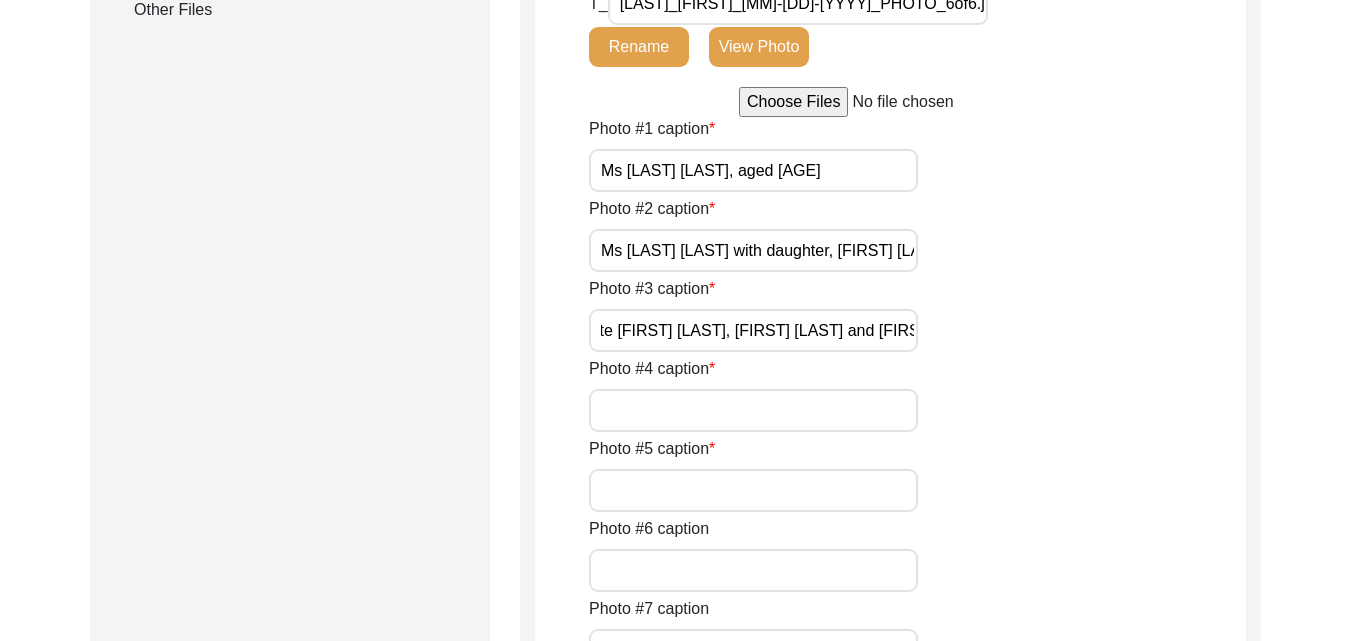 type on "Ms [LAST] [LAST]'s children, the late [FIRST] [LAST], [FIRST] [LAST] and [FIRST] [LAST]" 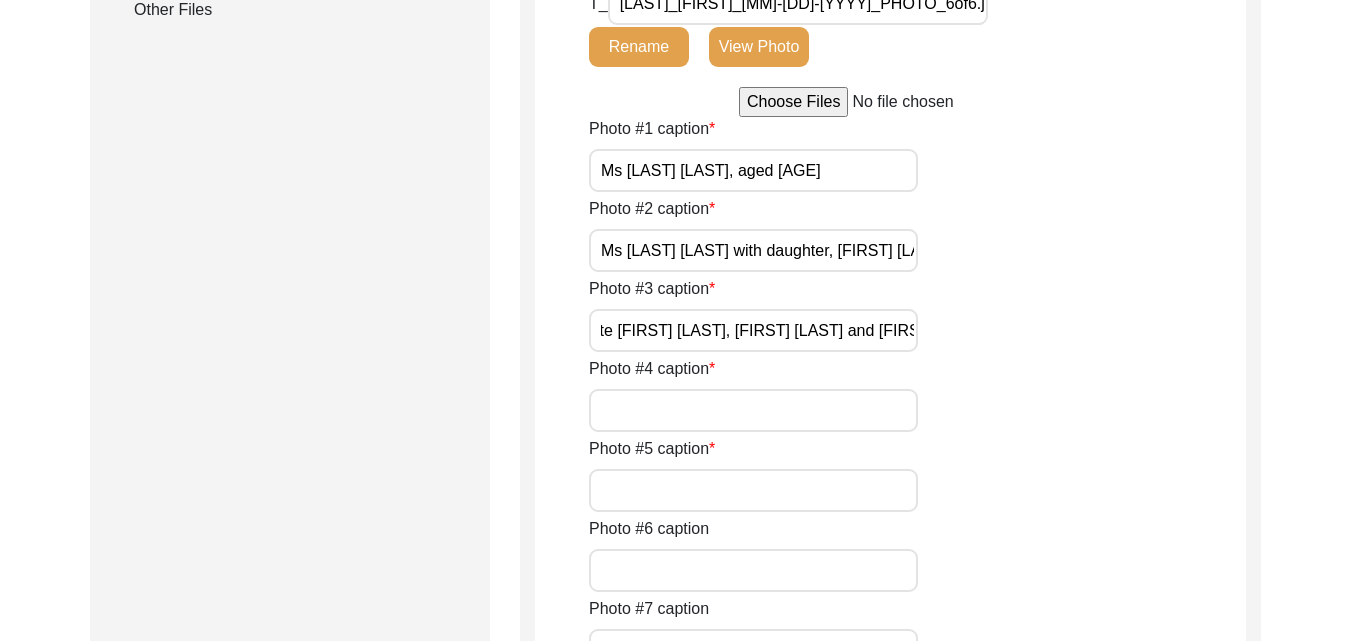 scroll, scrollTop: 0, scrollLeft: 0, axis: both 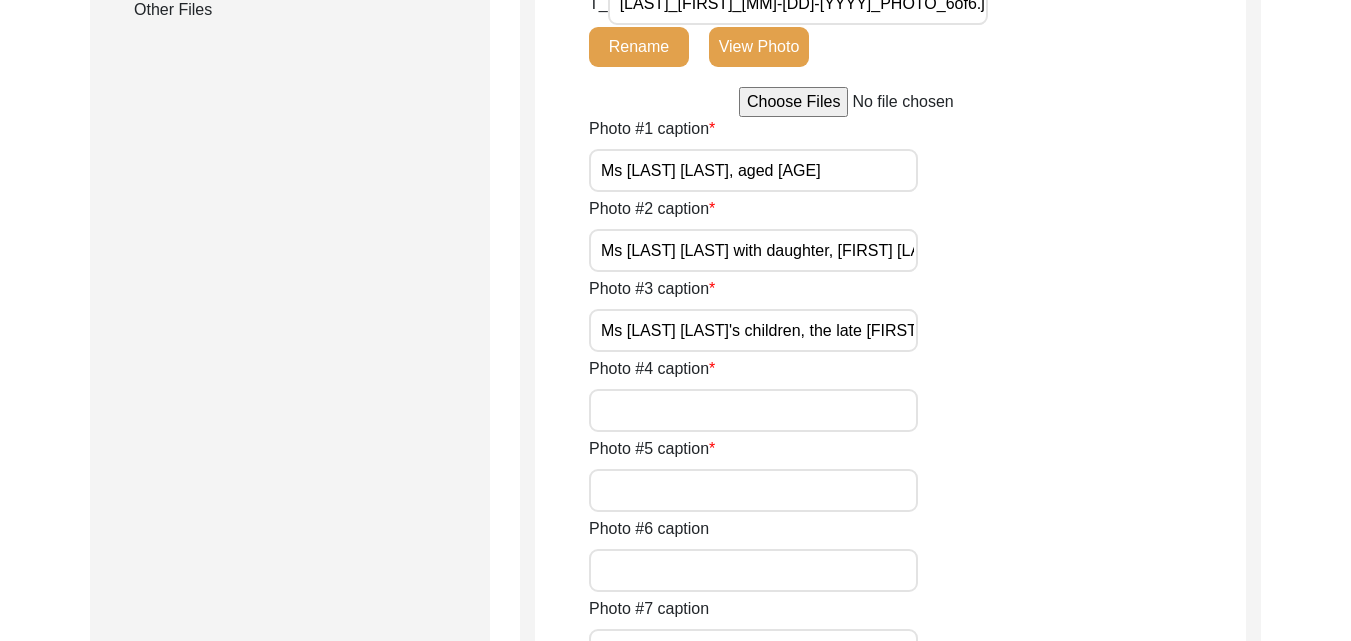 click on "Photo #4 caption" at bounding box center (753, 410) 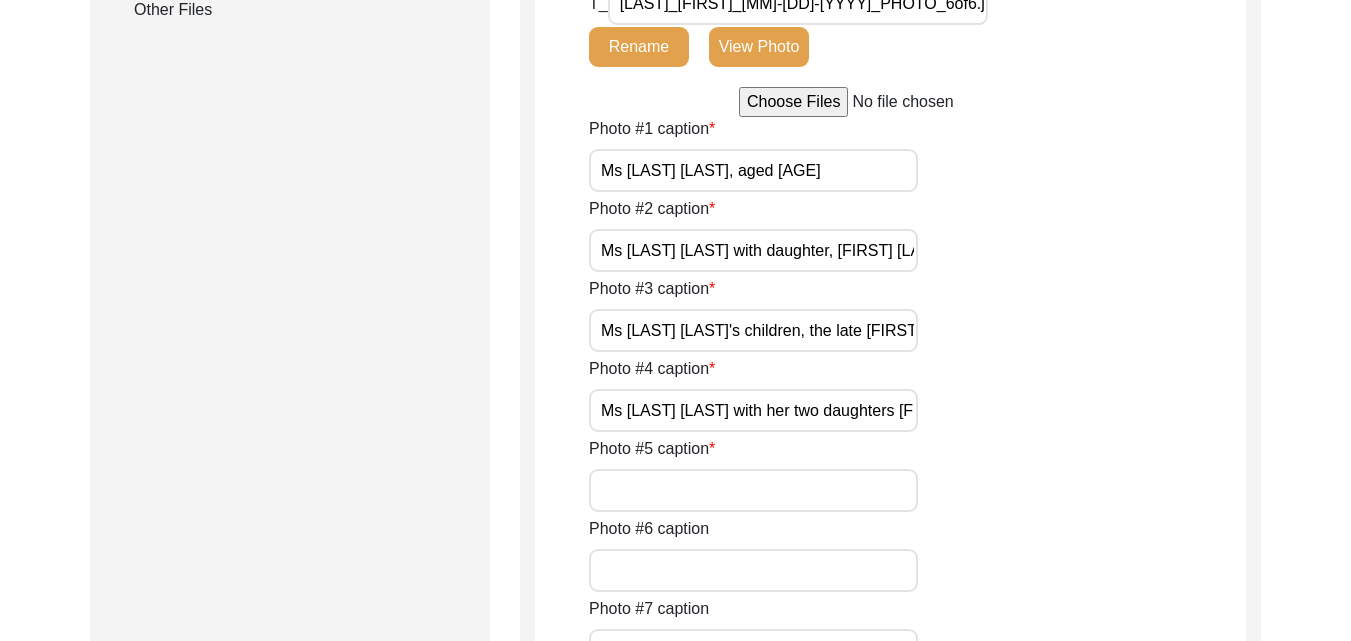 scroll, scrollTop: 0, scrollLeft: 75, axis: horizontal 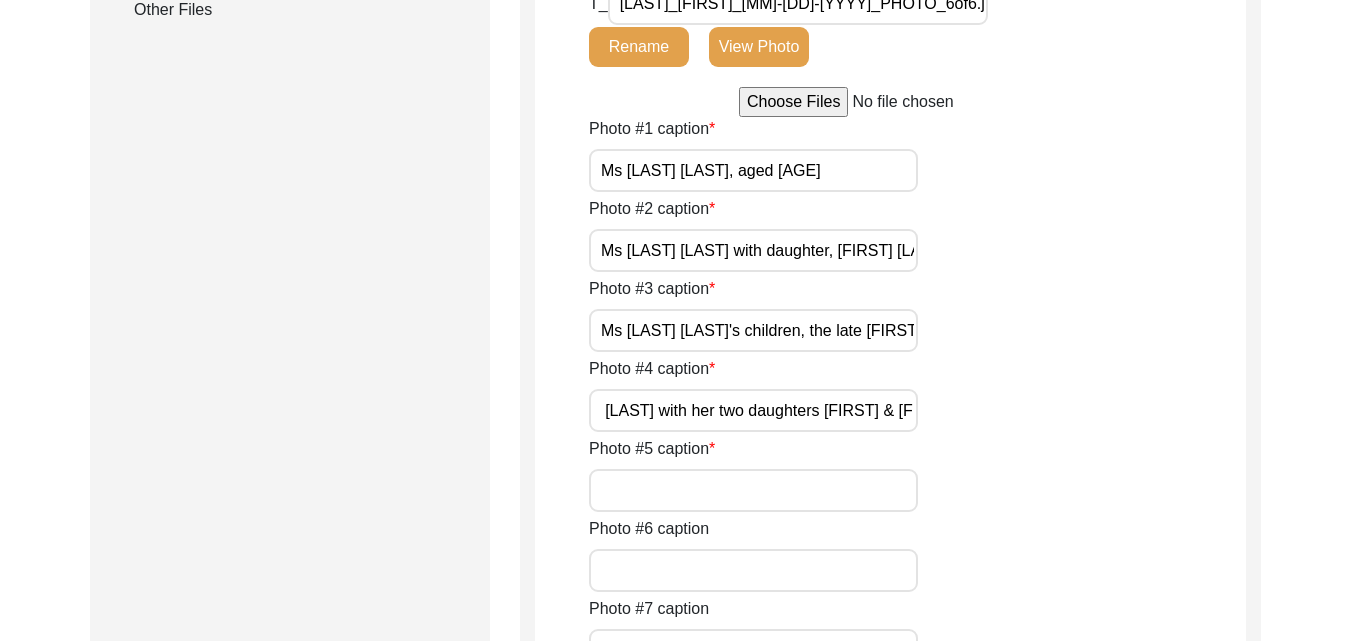 type on "Ms [LAST] [LAST] with her two daughters [FIRST] & [FIRST]" 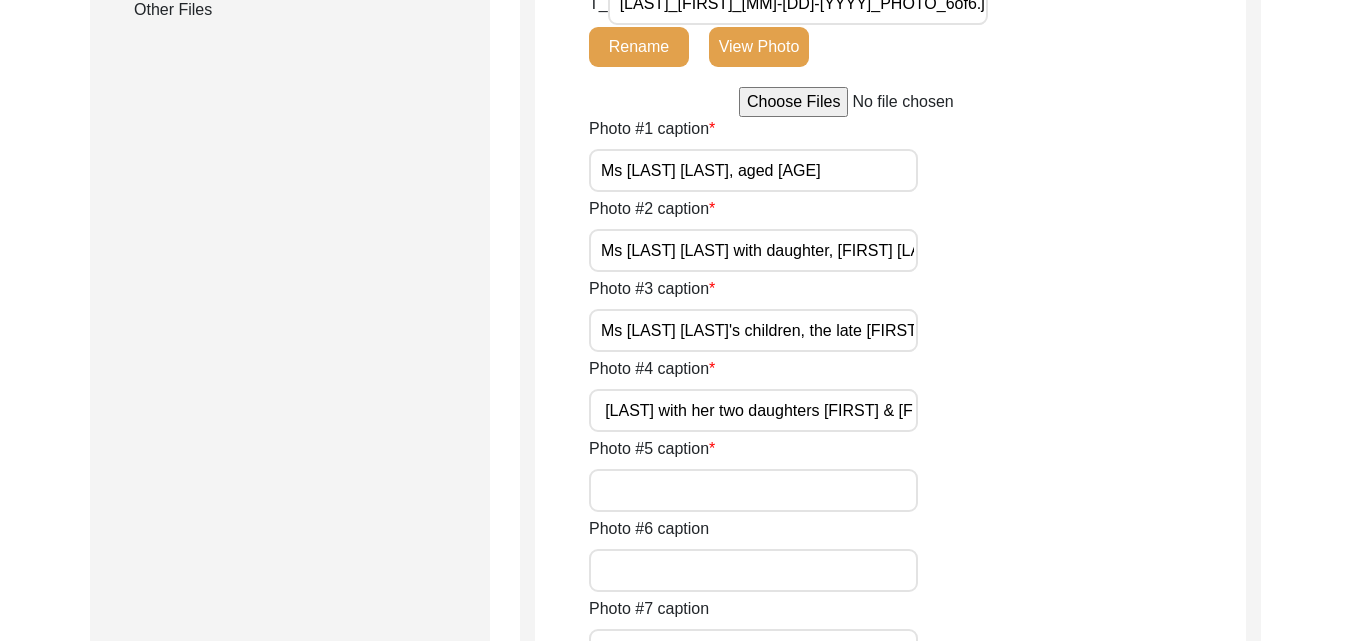 scroll, scrollTop: 0, scrollLeft: 0, axis: both 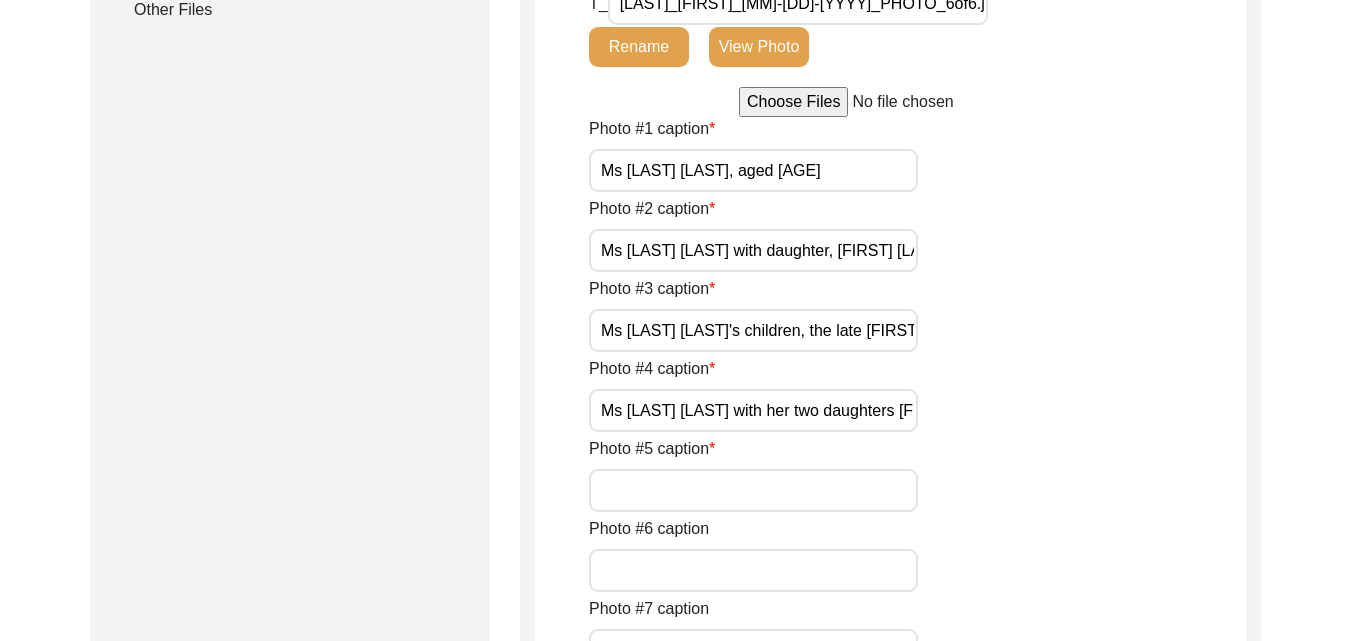 click on "Photo #5 caption" at bounding box center (753, 490) 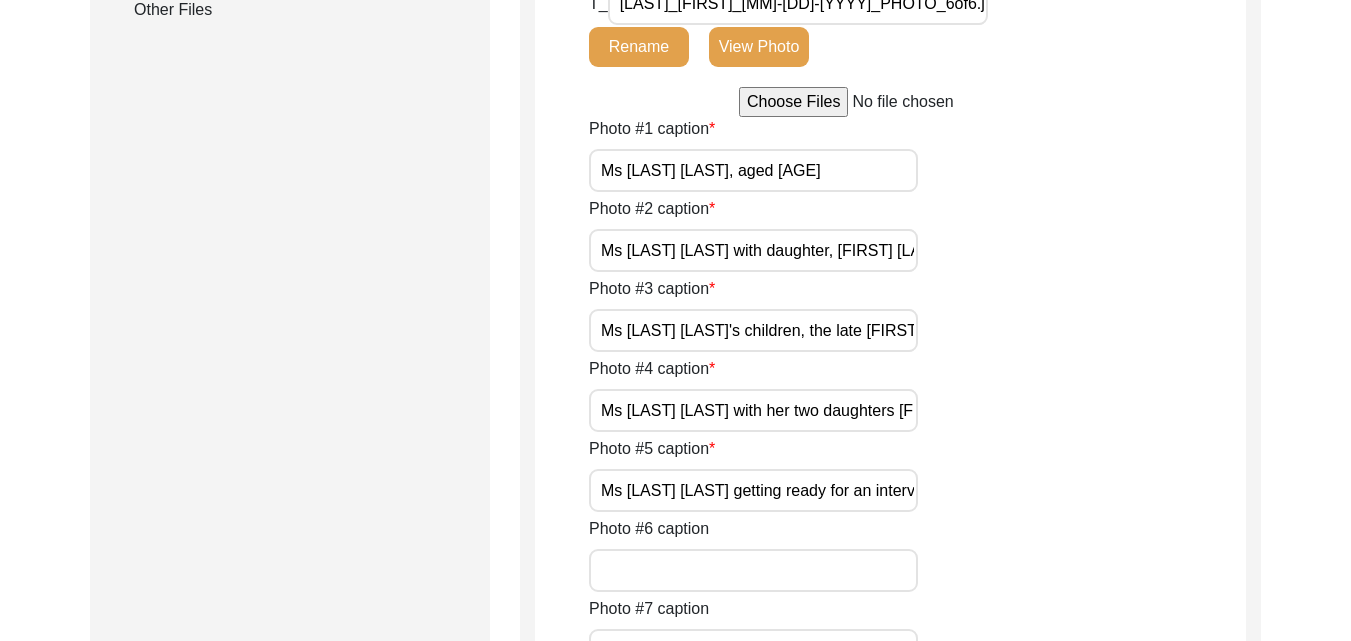 scroll, scrollTop: 0, scrollLeft: 300, axis: horizontal 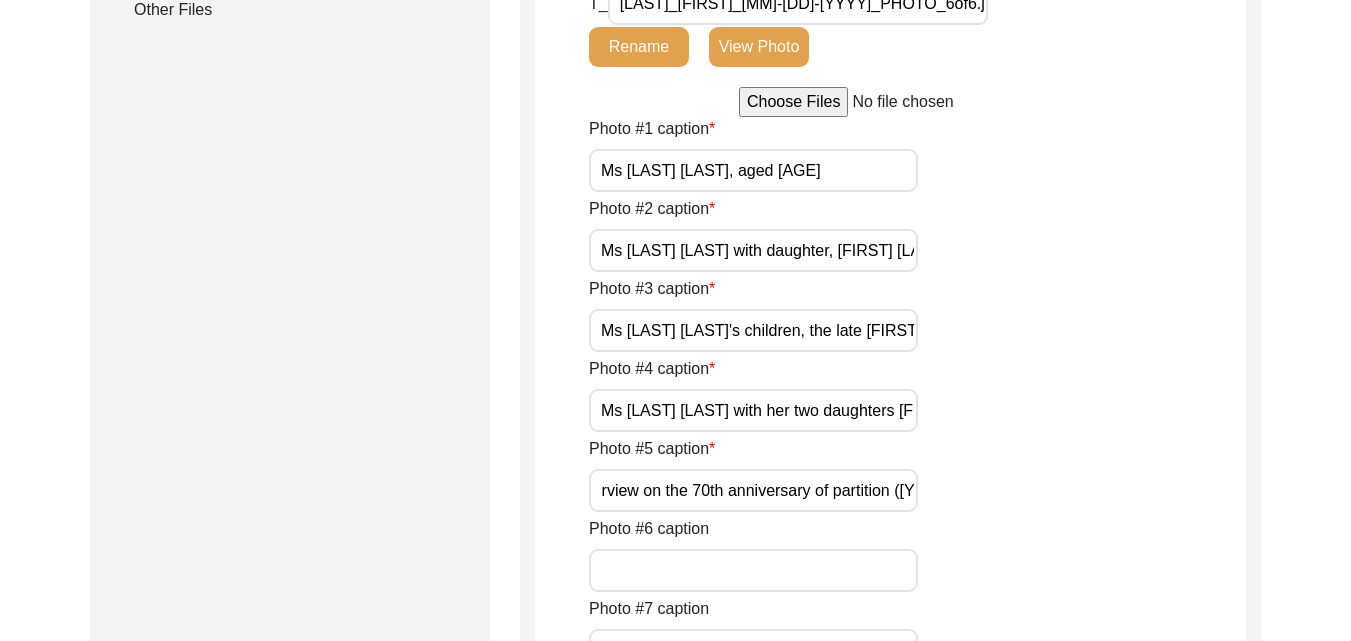 type on "Ms [LAST] [LAST] getting ready for an interview on the 70th anniversary of partition ([YYYY])" 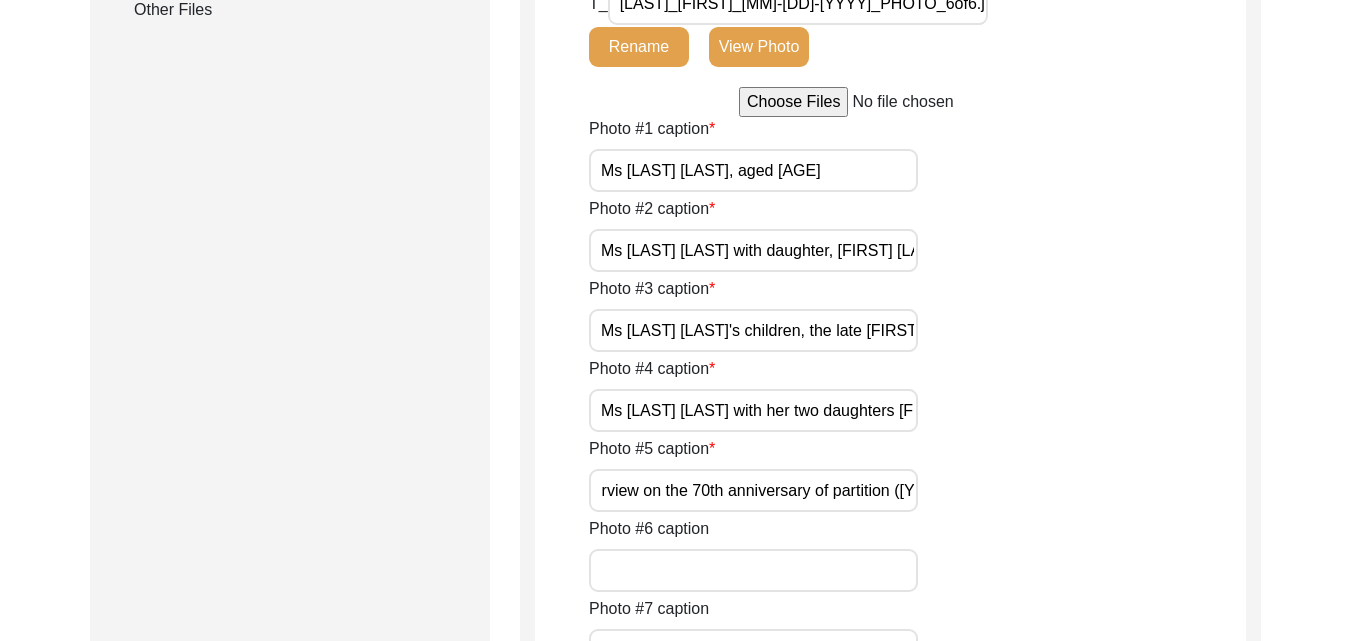 scroll, scrollTop: 0, scrollLeft: 0, axis: both 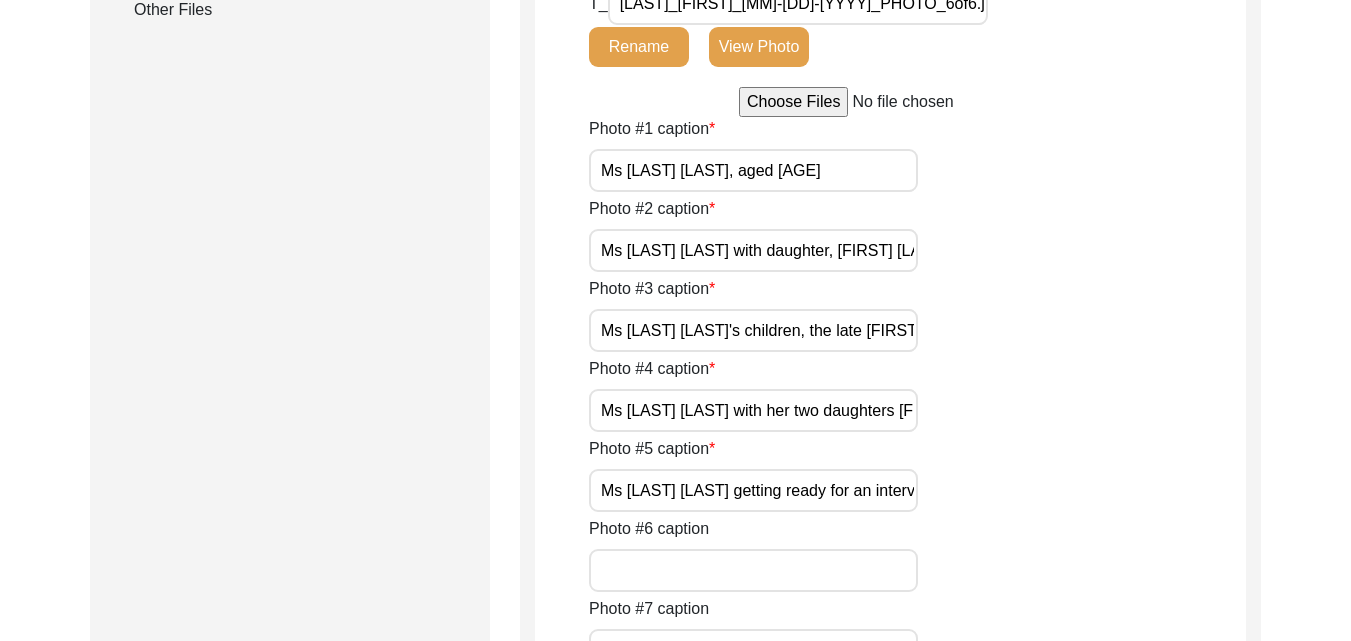 click on "Photo #6 caption" at bounding box center [753, 570] 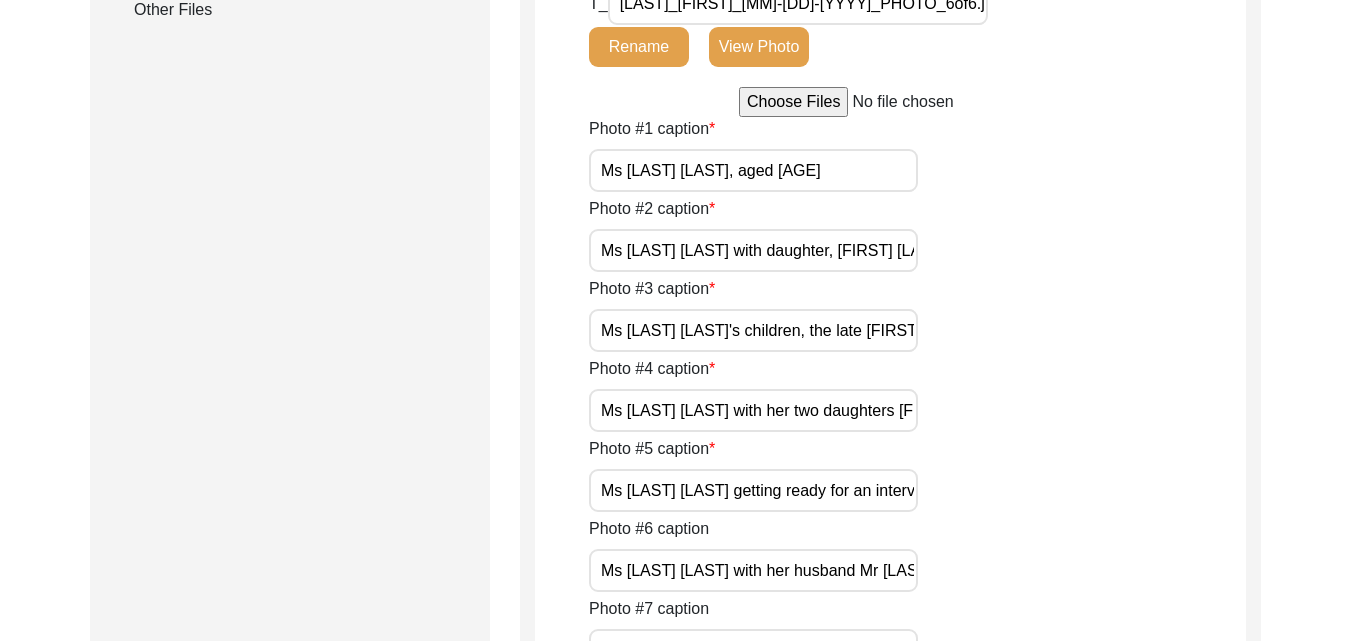 scroll, scrollTop: 0, scrollLeft: 108, axis: horizontal 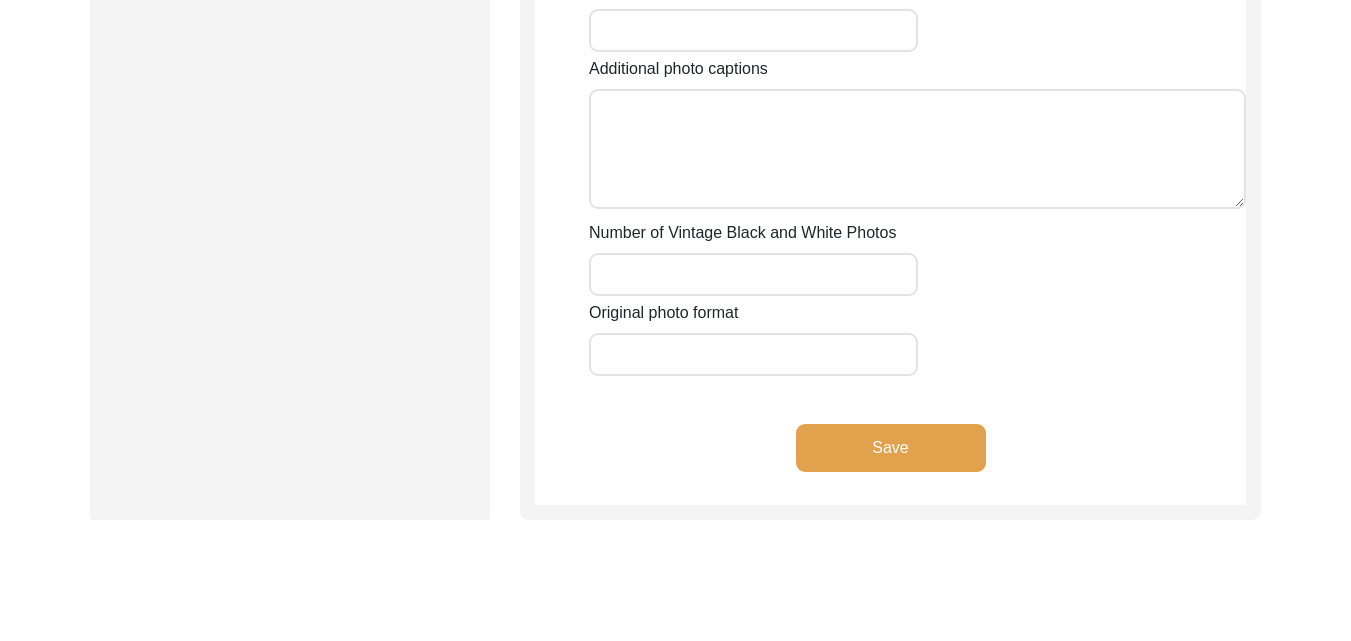 type on "Ms [LAST] [LAST] with her husband Mr [LAST] [LAST] in the late [YYYY]’s" 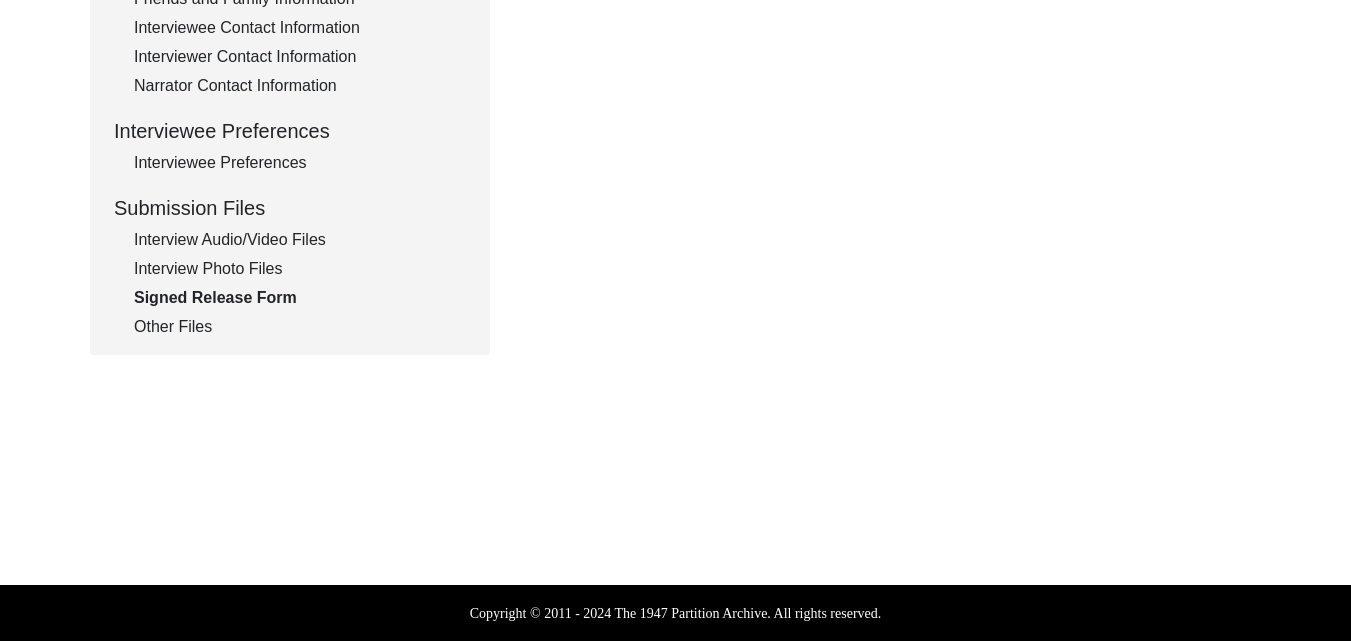 scroll, scrollTop: 805, scrollLeft: 0, axis: vertical 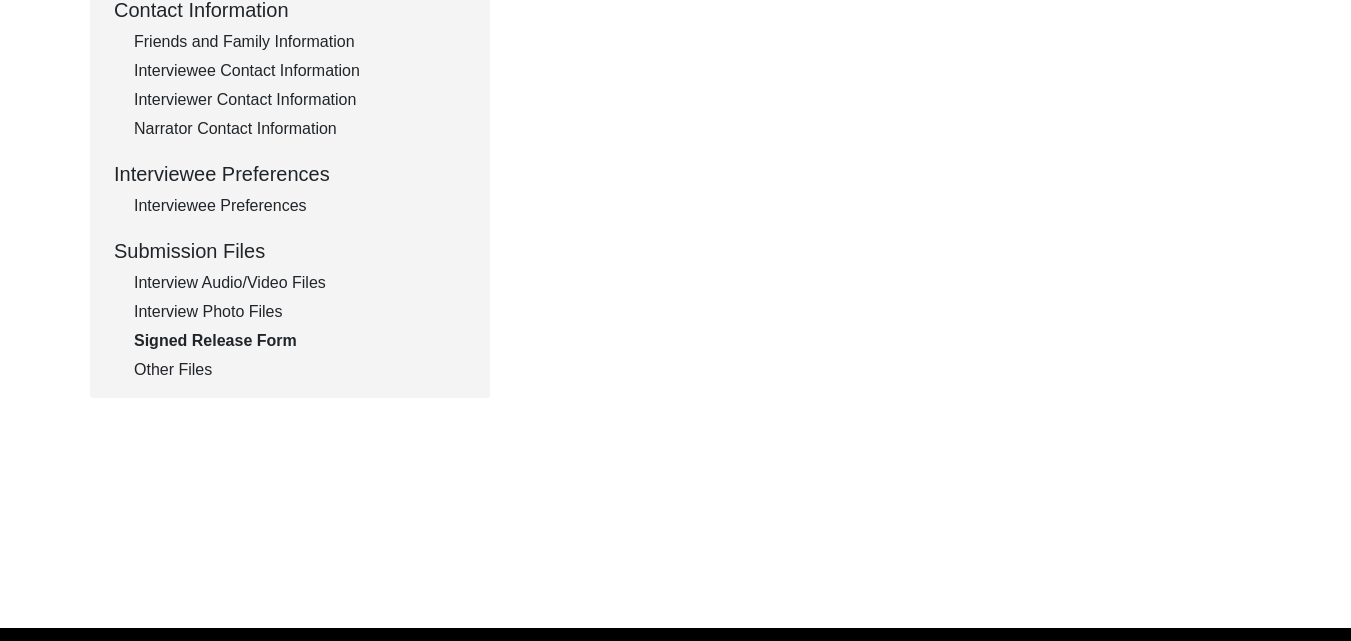 click on "Interviewer Contact Information" 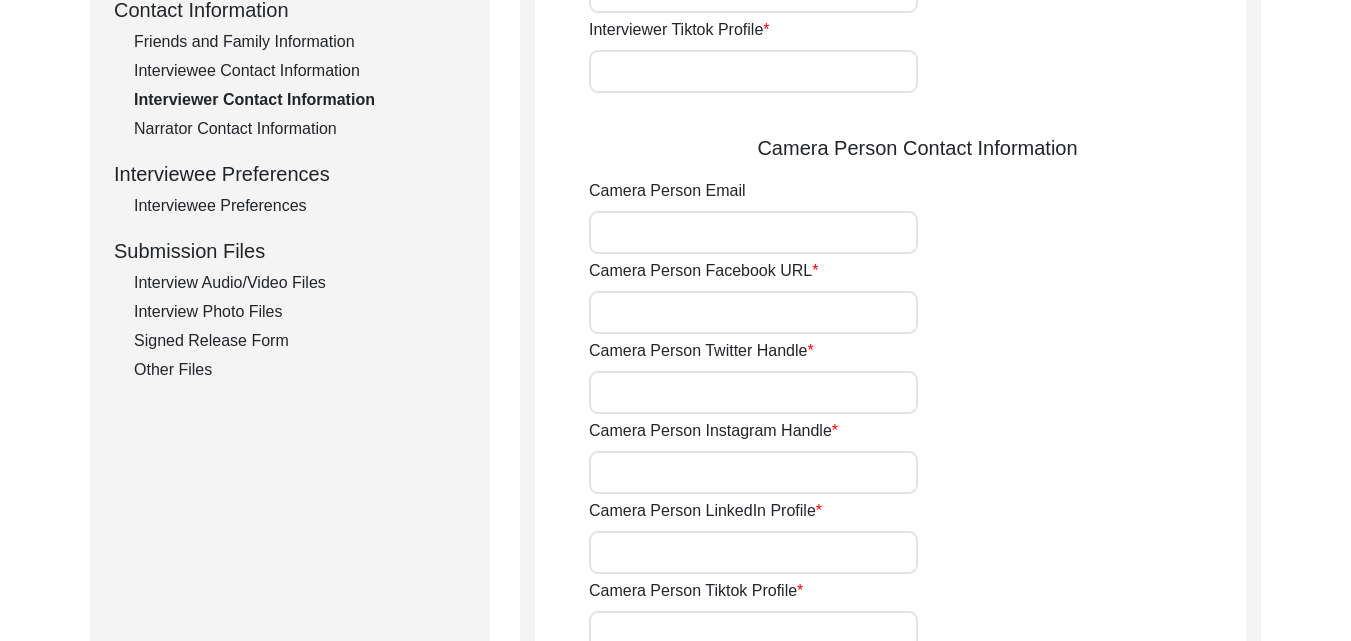 type on "[PHONE]" 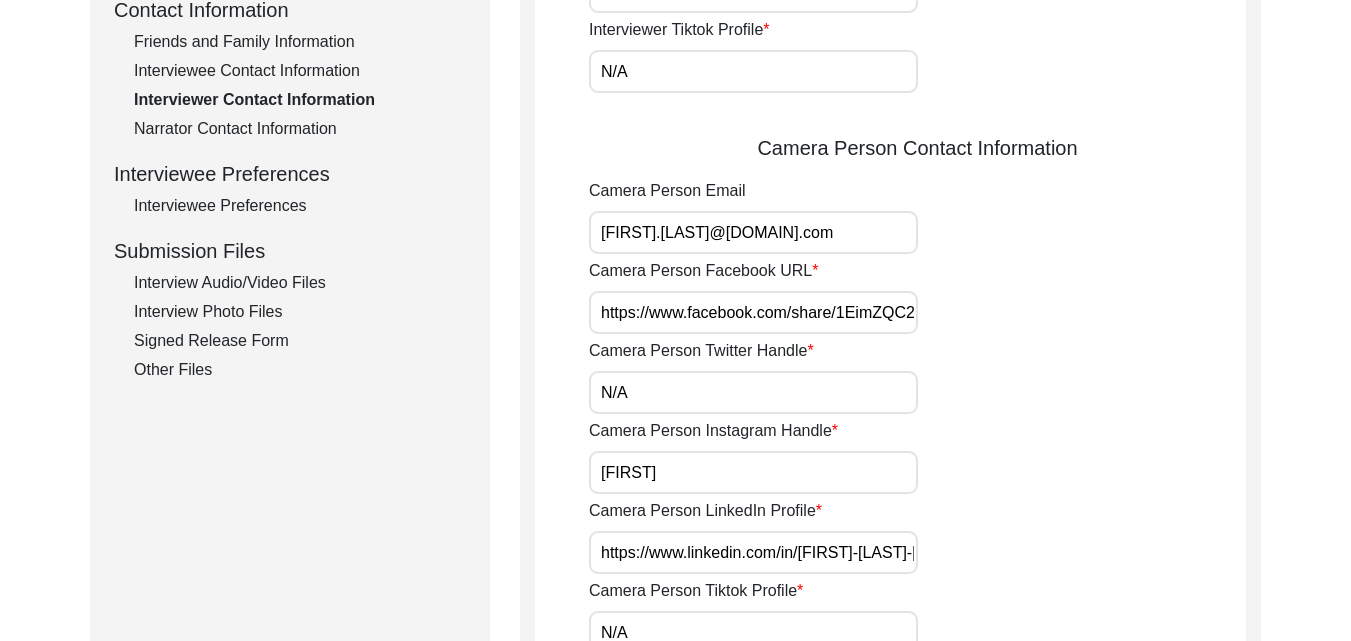scroll, scrollTop: 1285, scrollLeft: 0, axis: vertical 